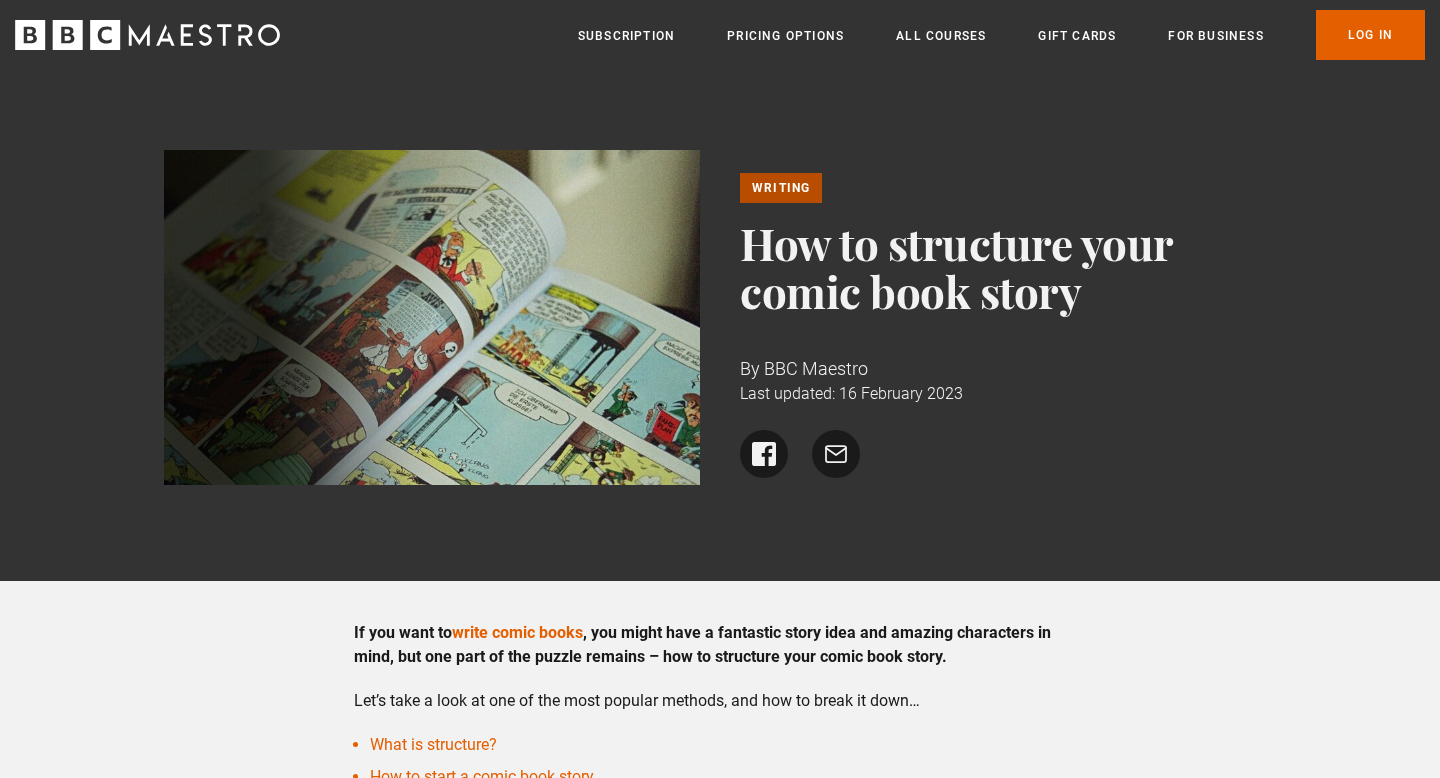 scroll, scrollTop: 0, scrollLeft: 0, axis: both 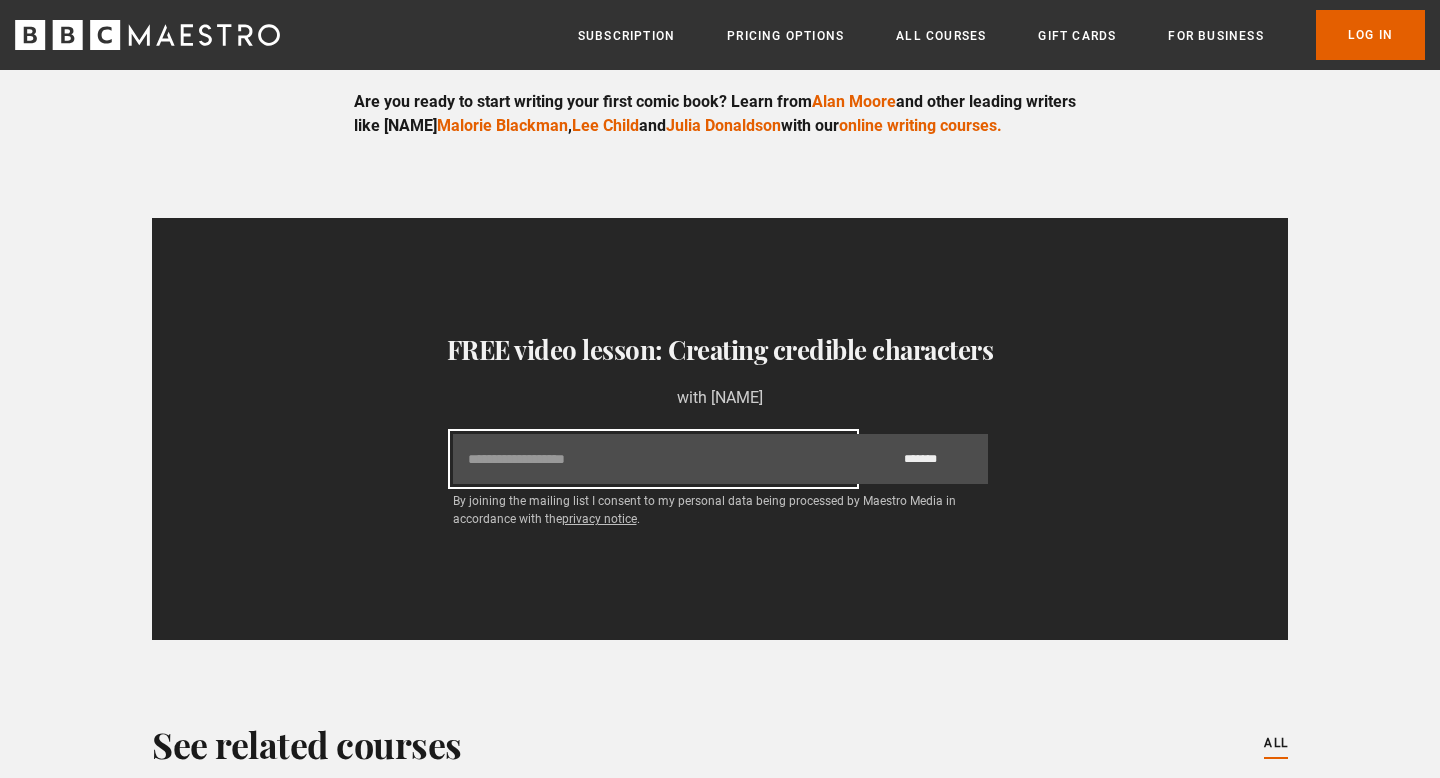 click on "Email" at bounding box center [653, 459] 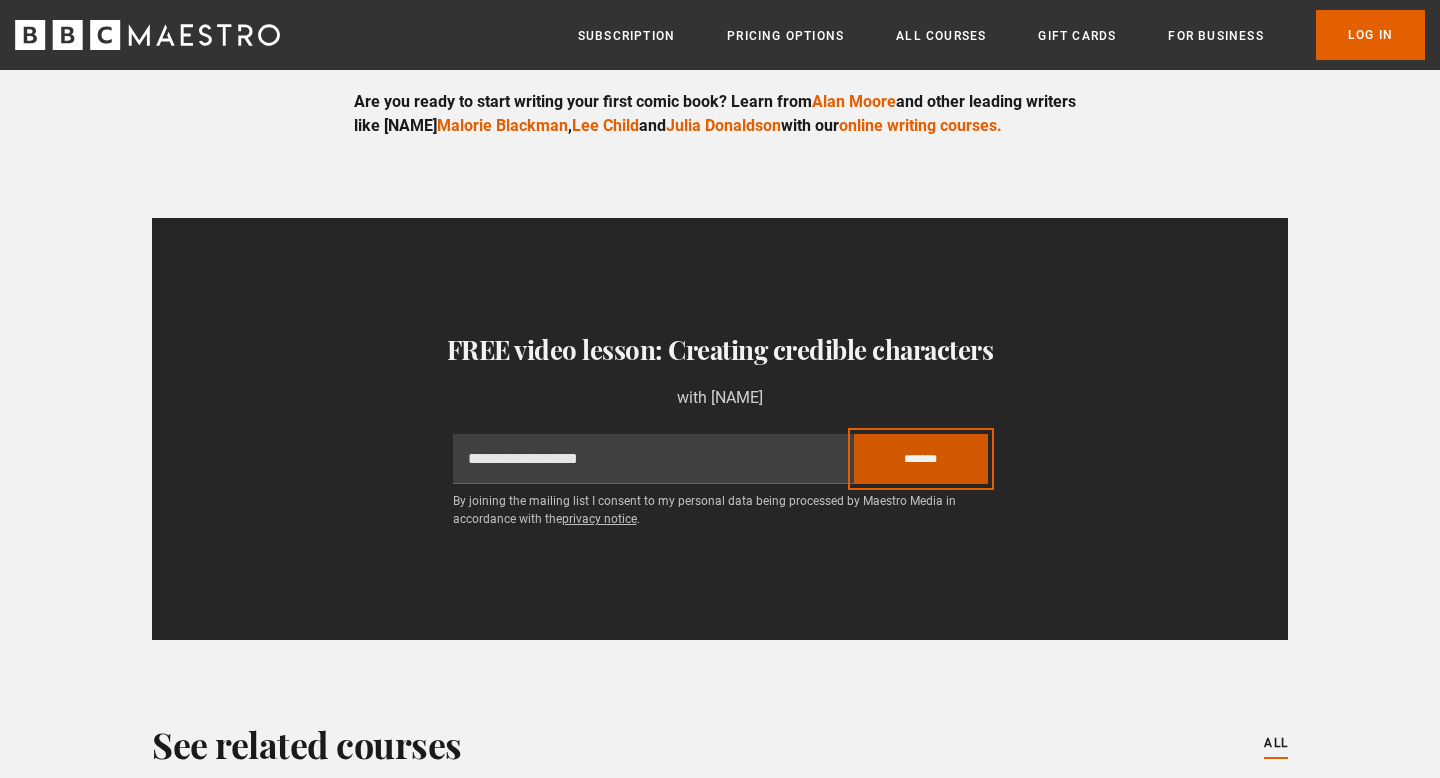 click on "*******" at bounding box center (921, 459) 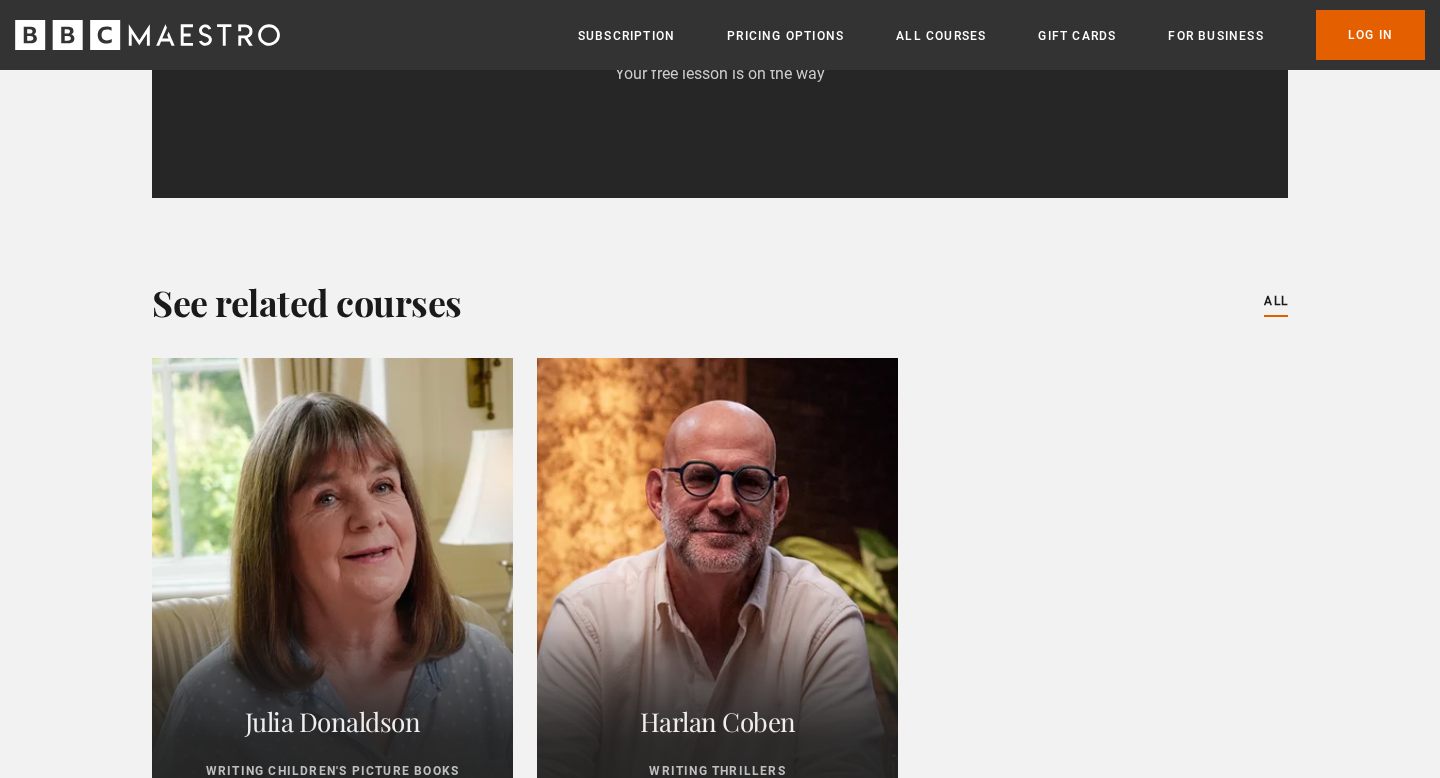 scroll, scrollTop: 3753, scrollLeft: 0, axis: vertical 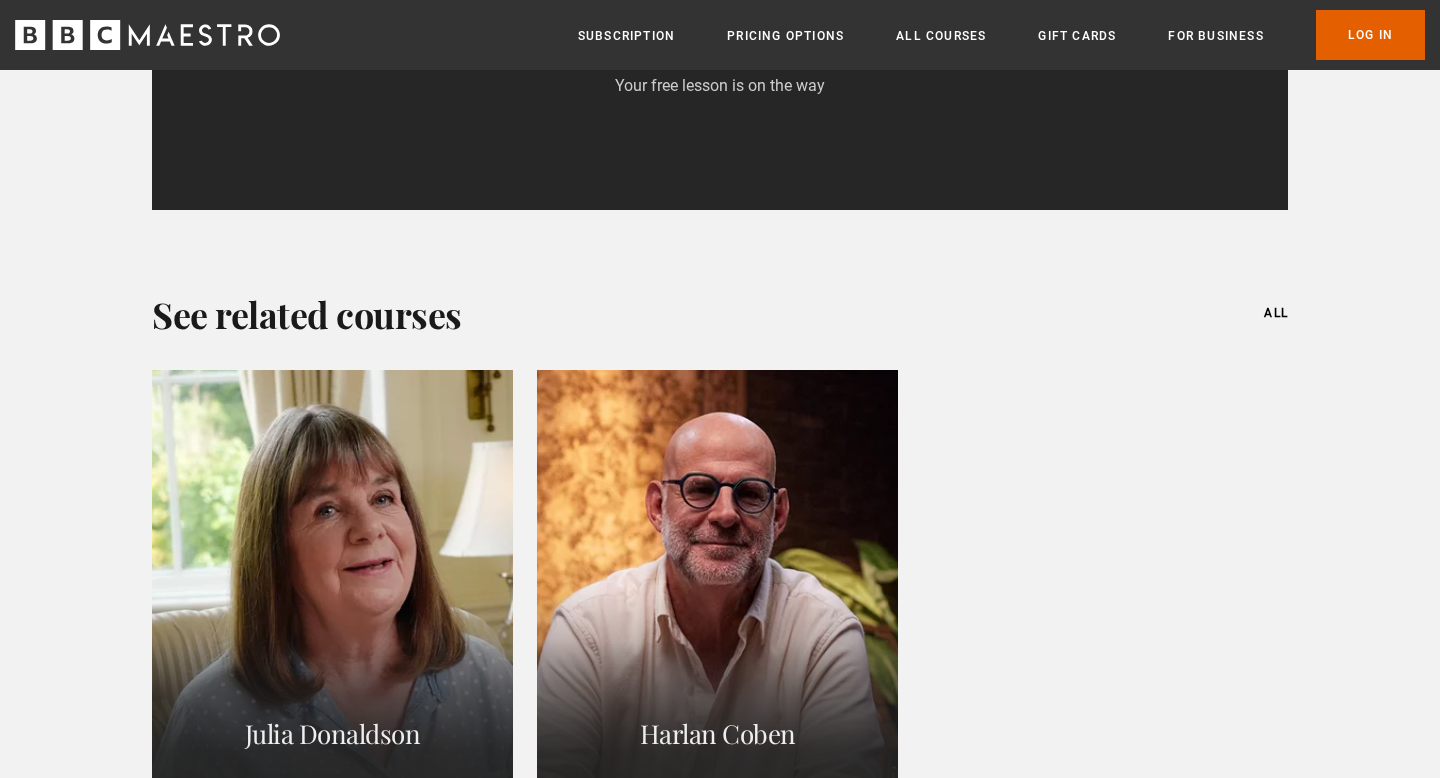 click on "All  Courses" at bounding box center [1276, 314] 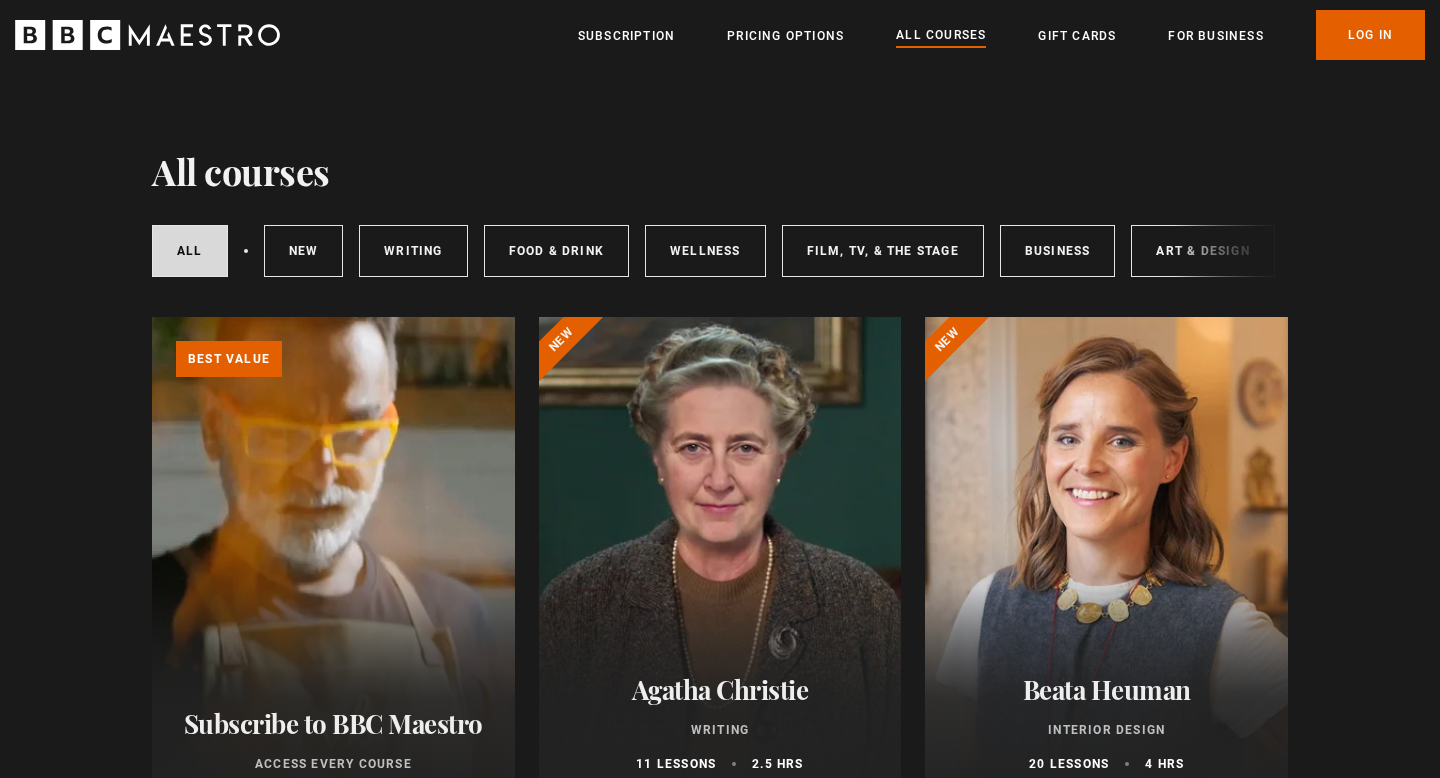 scroll, scrollTop: 0, scrollLeft: 0, axis: both 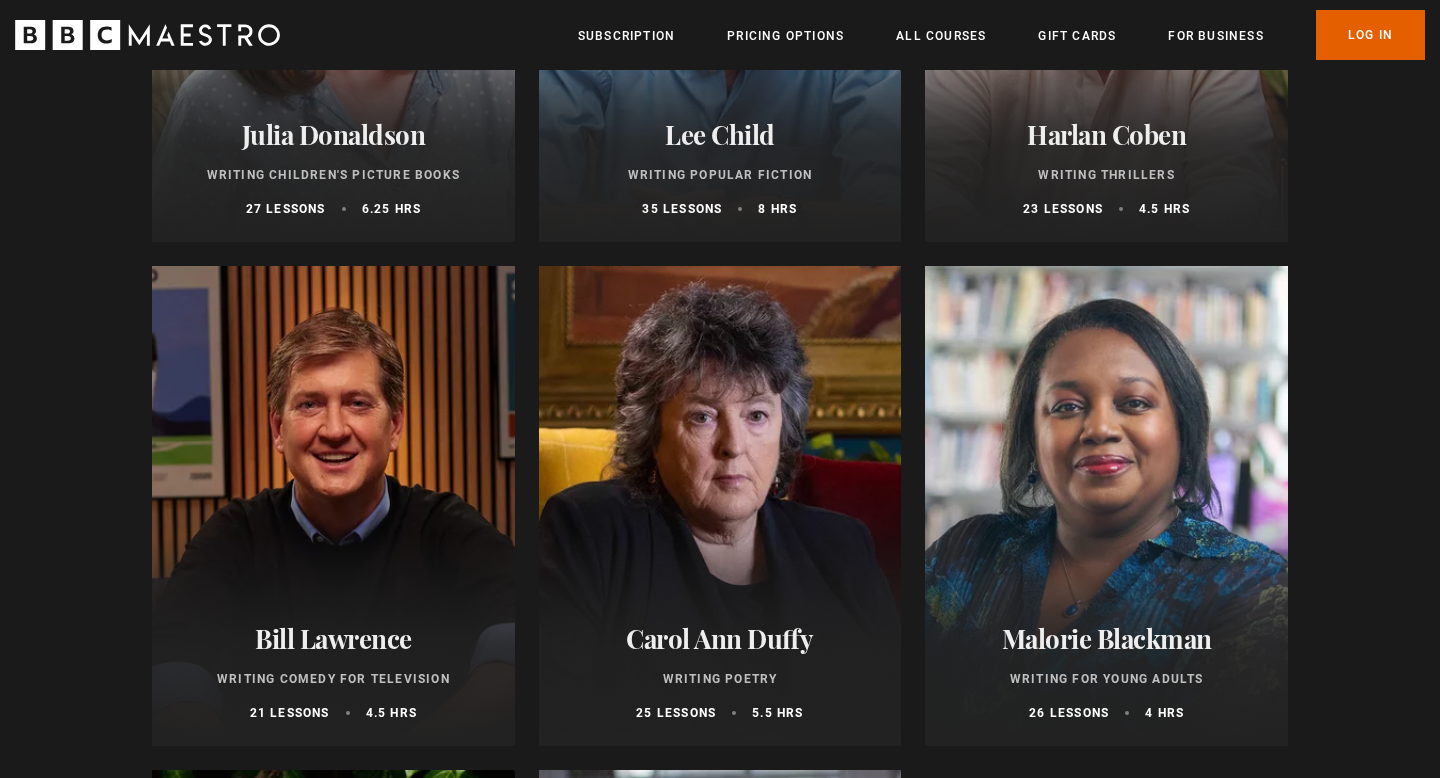 click at bounding box center [1106, 506] 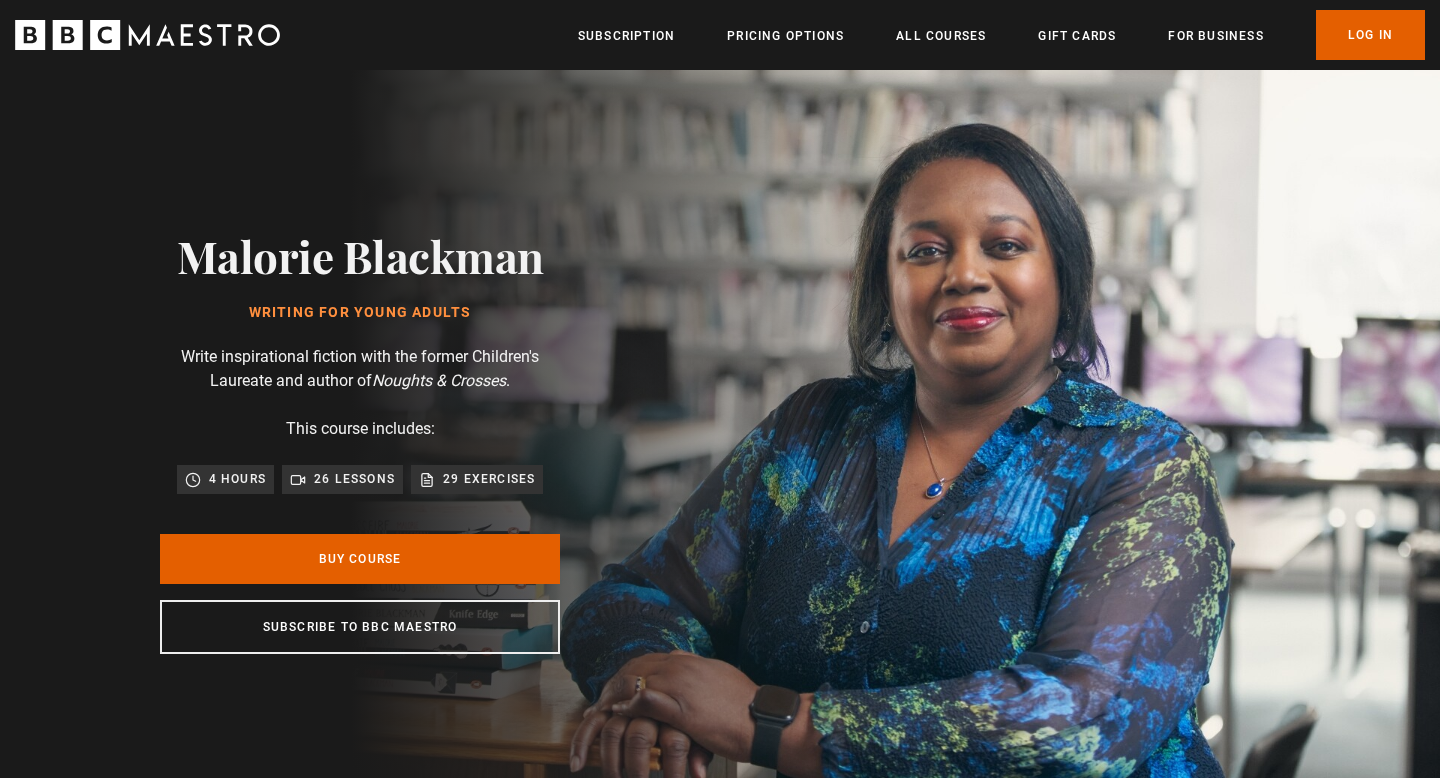 scroll, scrollTop: 0, scrollLeft: 0, axis: both 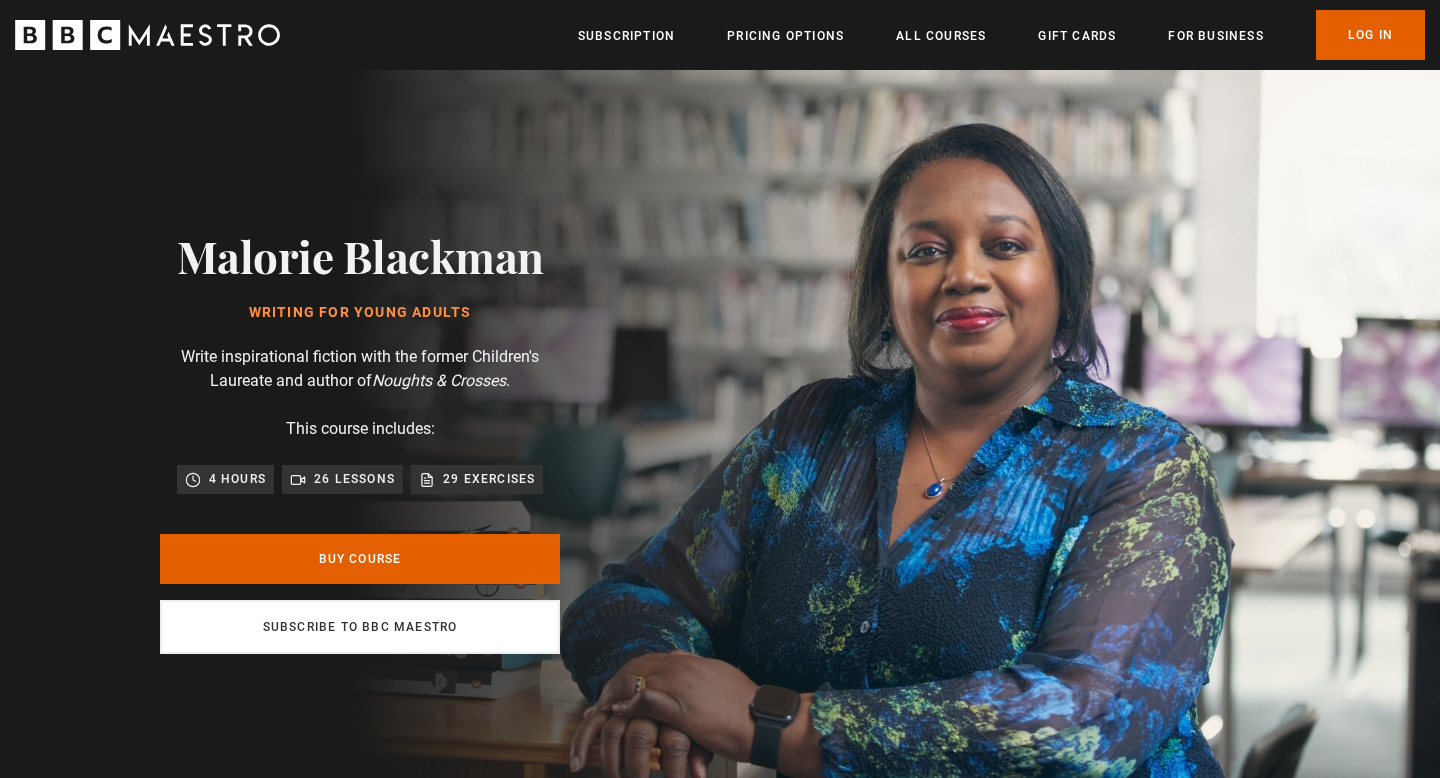 click on "Subscribe to BBC Maestro" at bounding box center [360, 627] 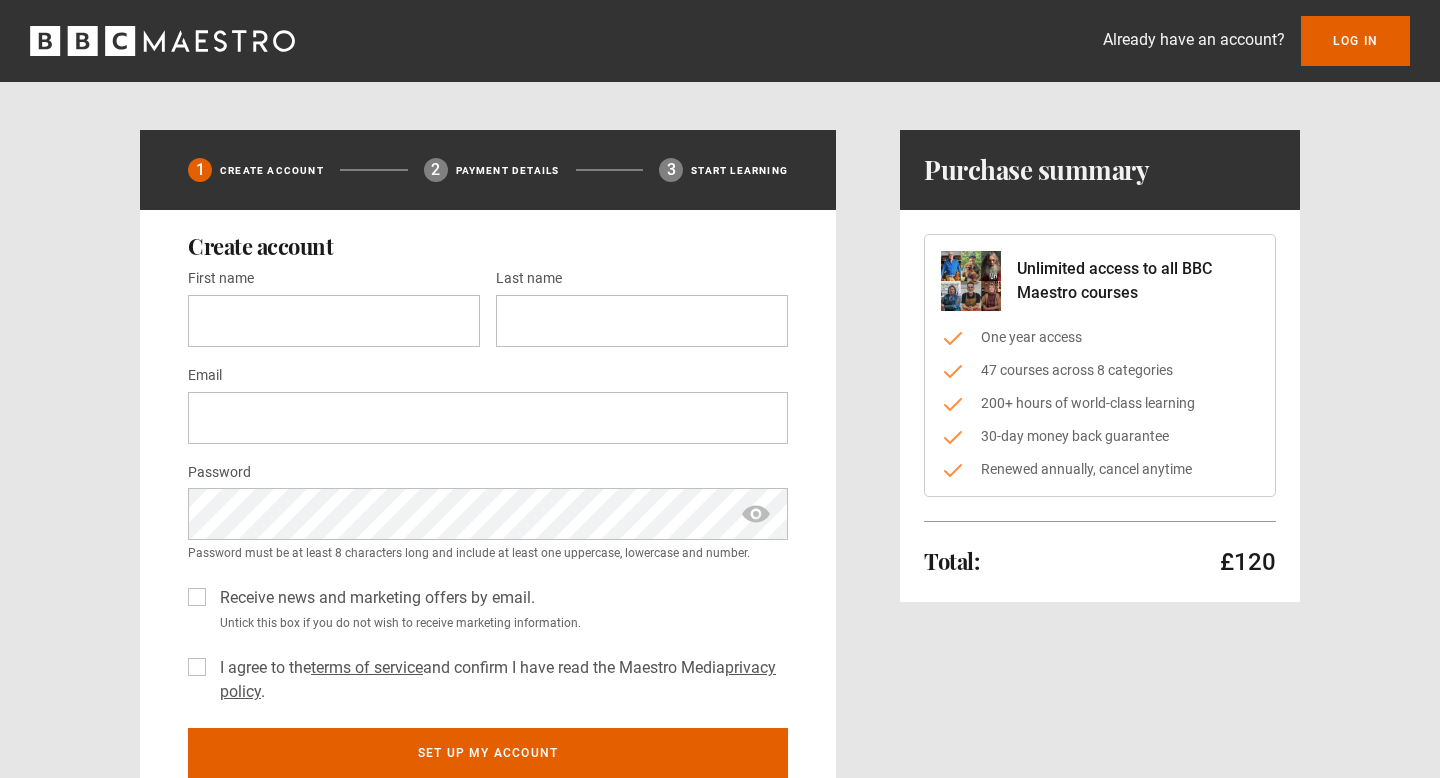 scroll, scrollTop: 0, scrollLeft: 0, axis: both 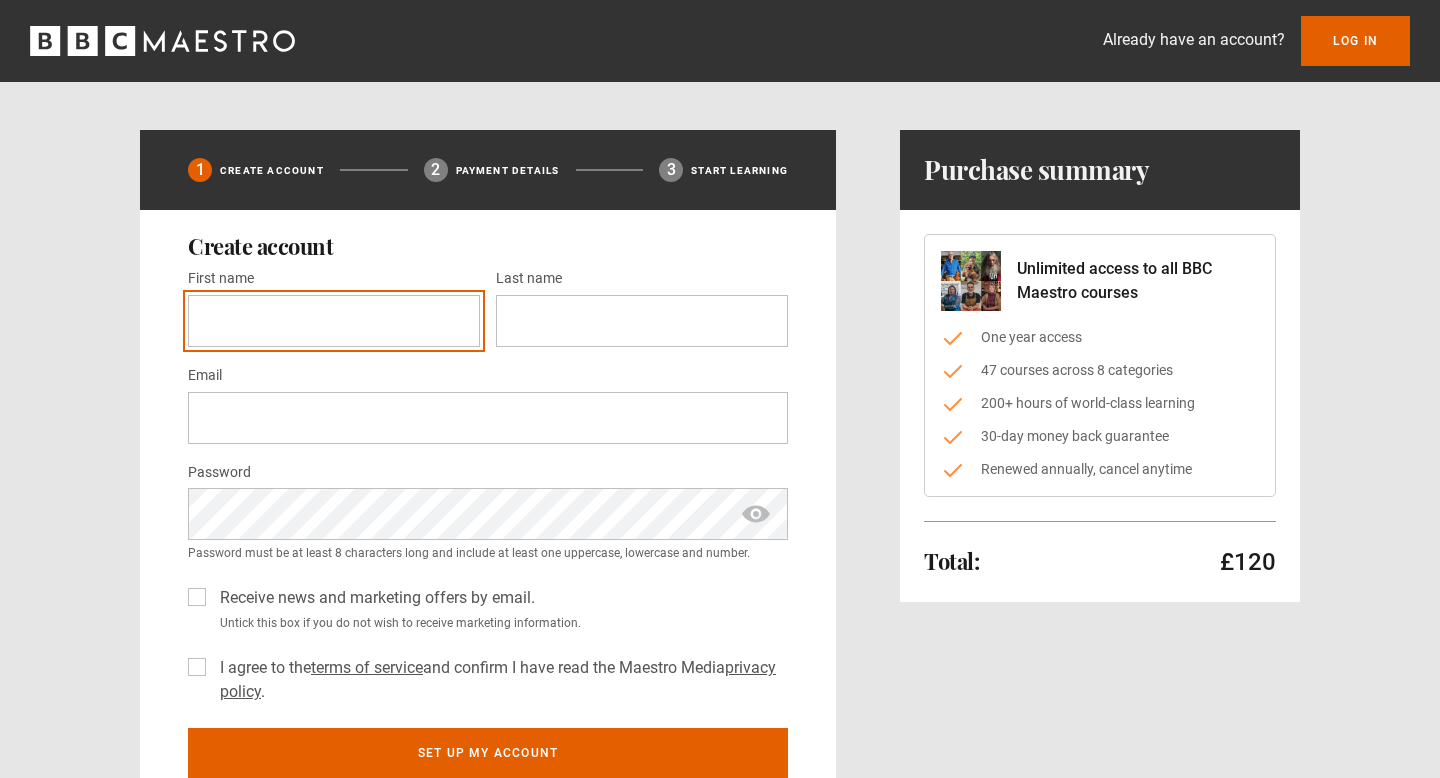 click on "First name  *" at bounding box center [334, 321] 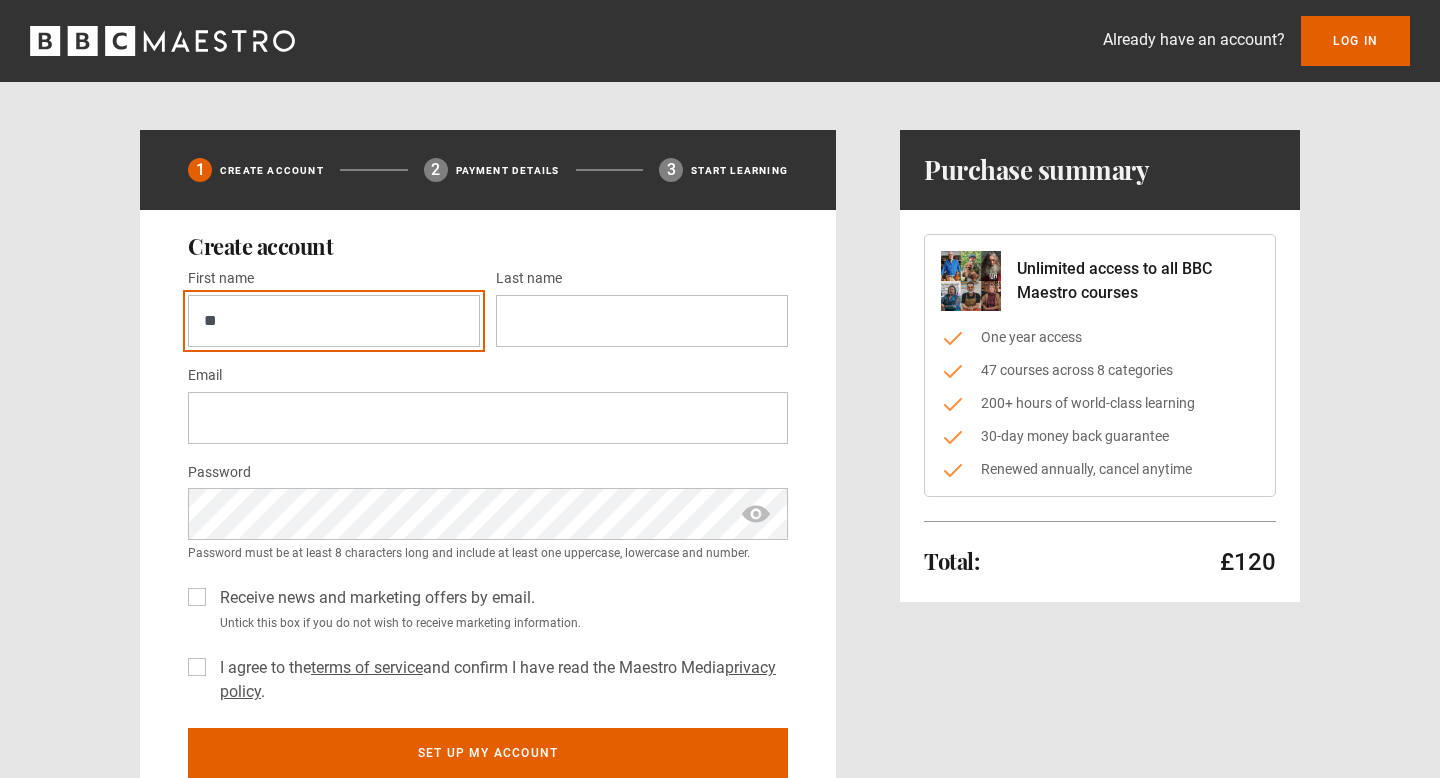 type on "*" 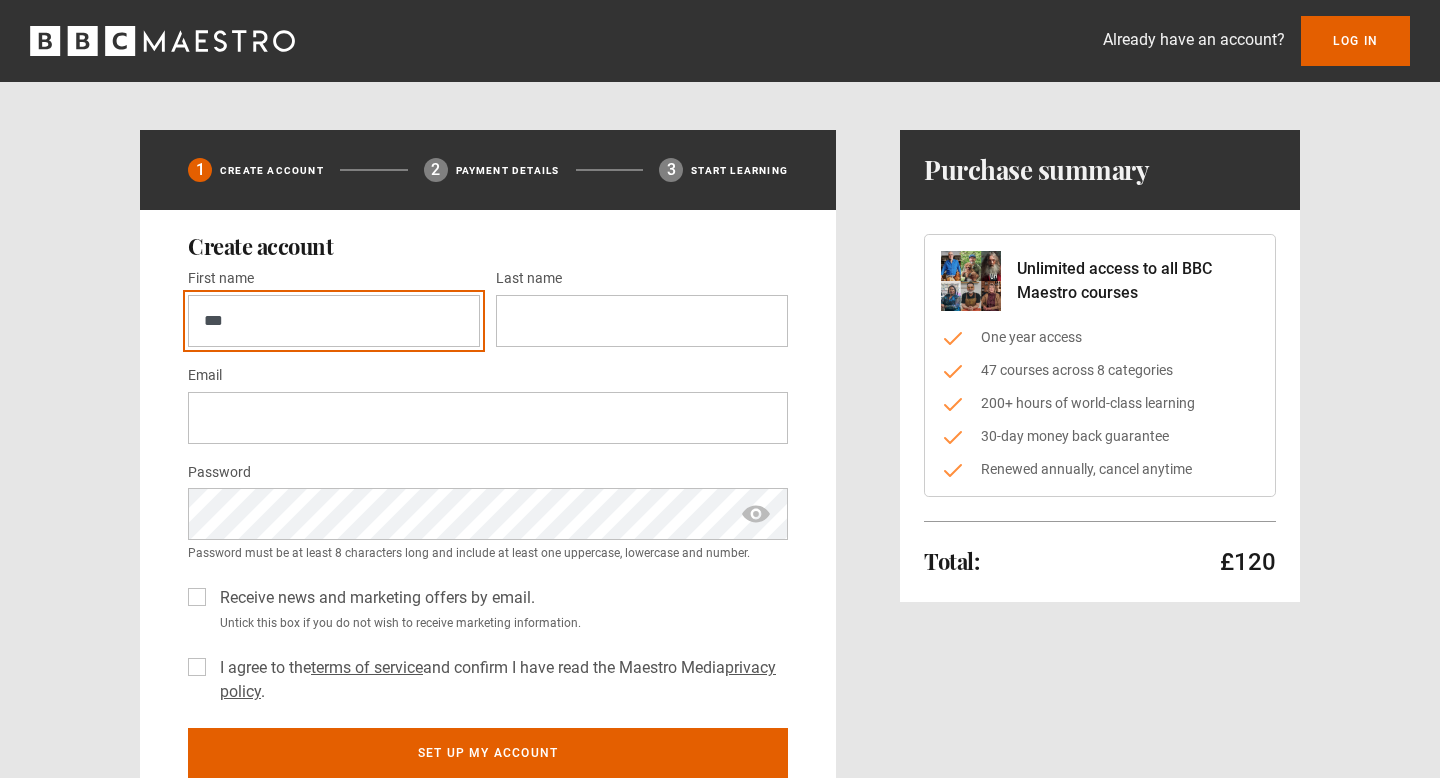 type on "***" 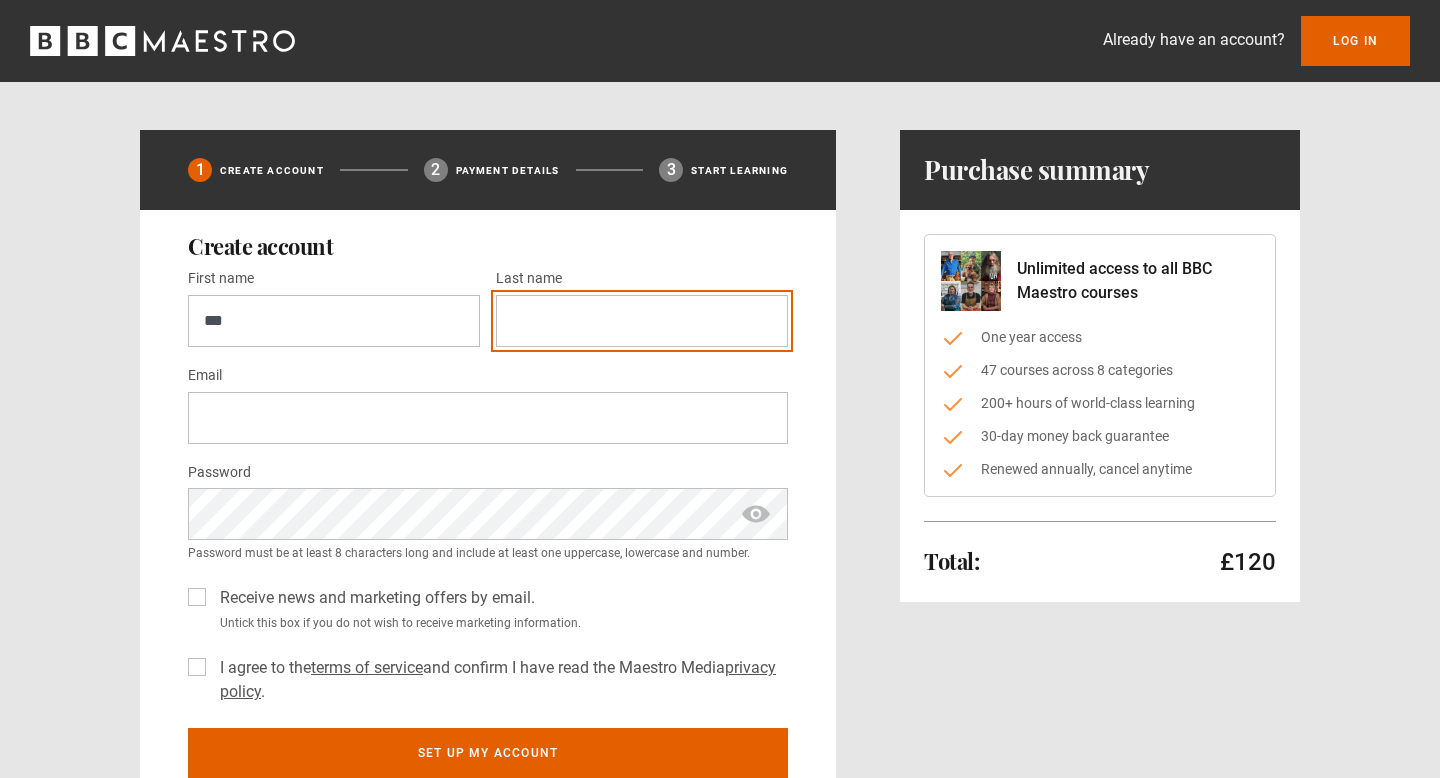 click on "Last name  *" at bounding box center [642, 321] 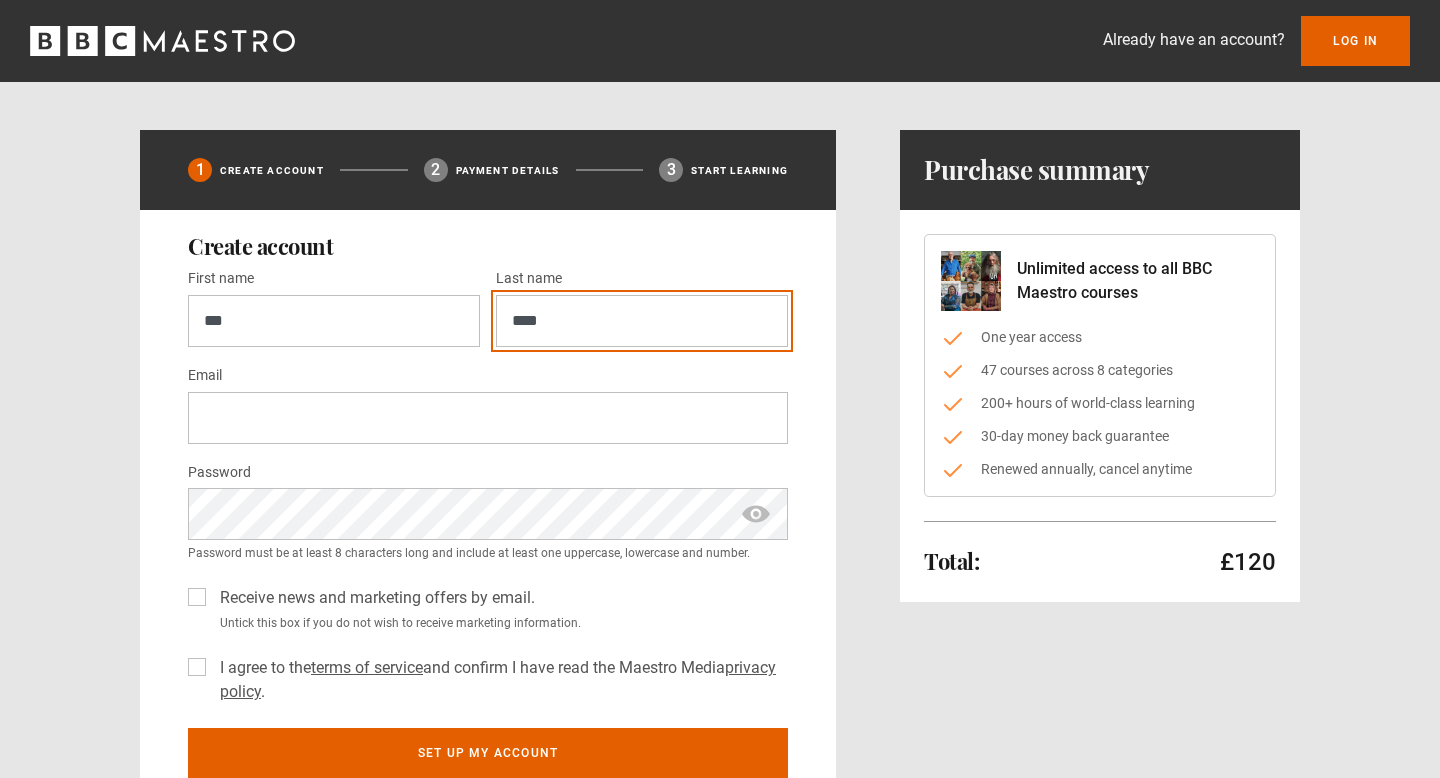 type on "****" 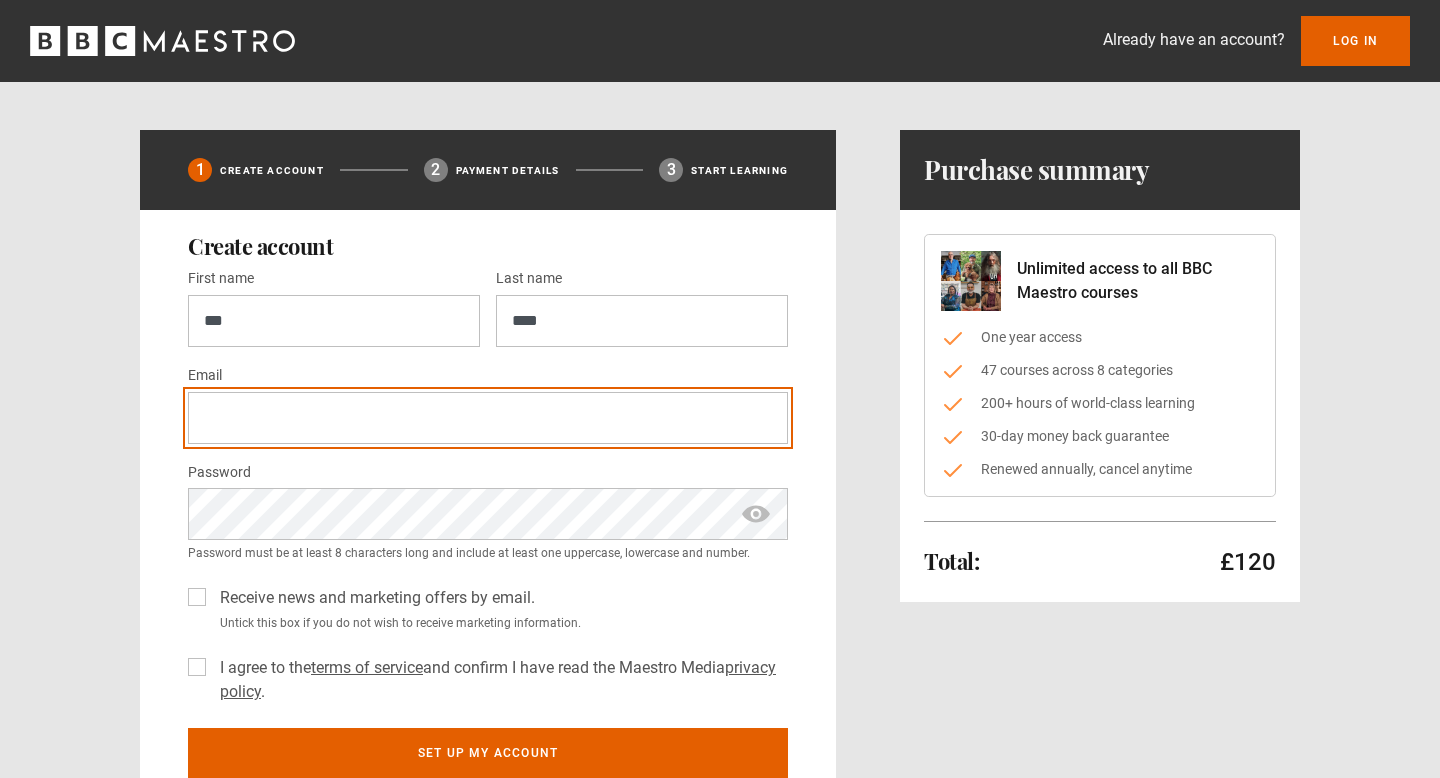 click on "Email  *" at bounding box center (488, 418) 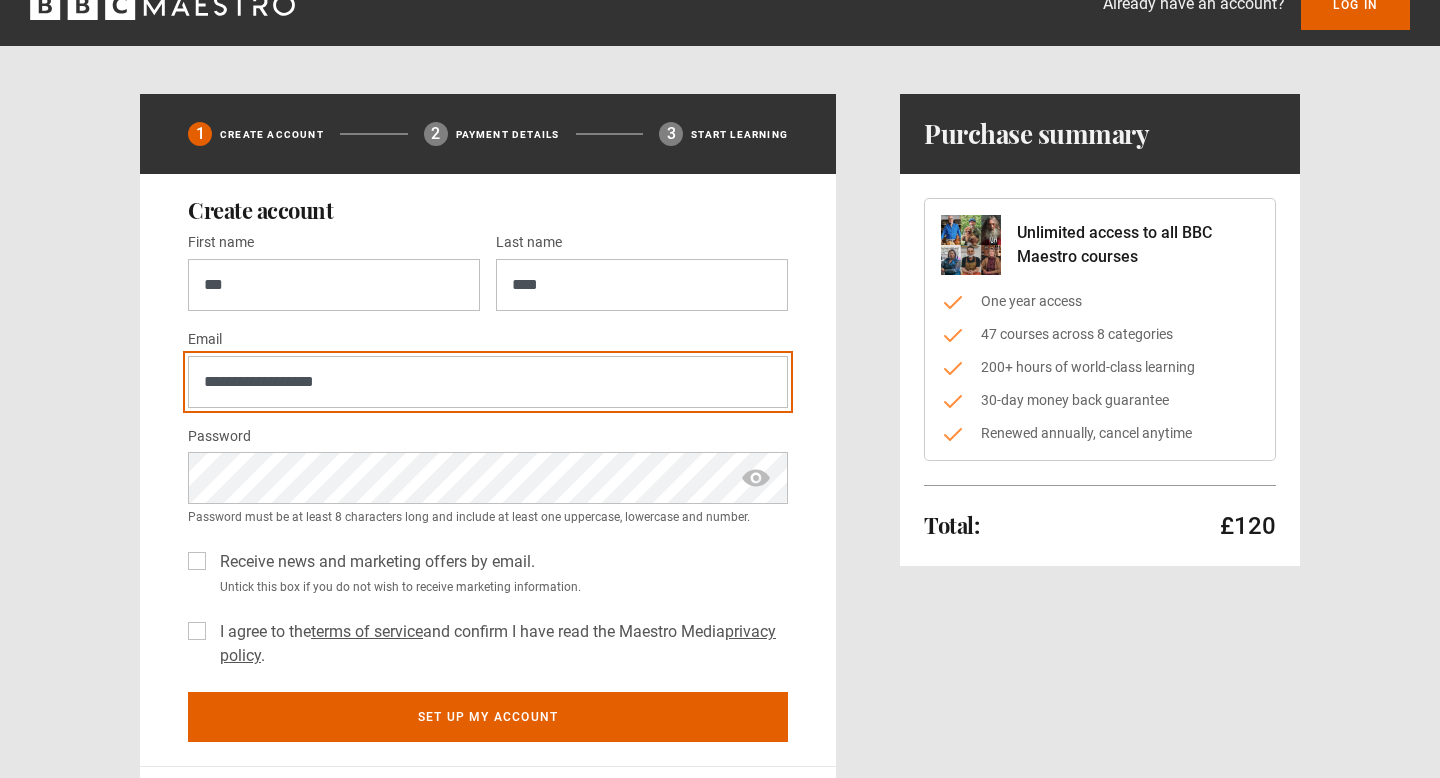 scroll, scrollTop: 39, scrollLeft: 0, axis: vertical 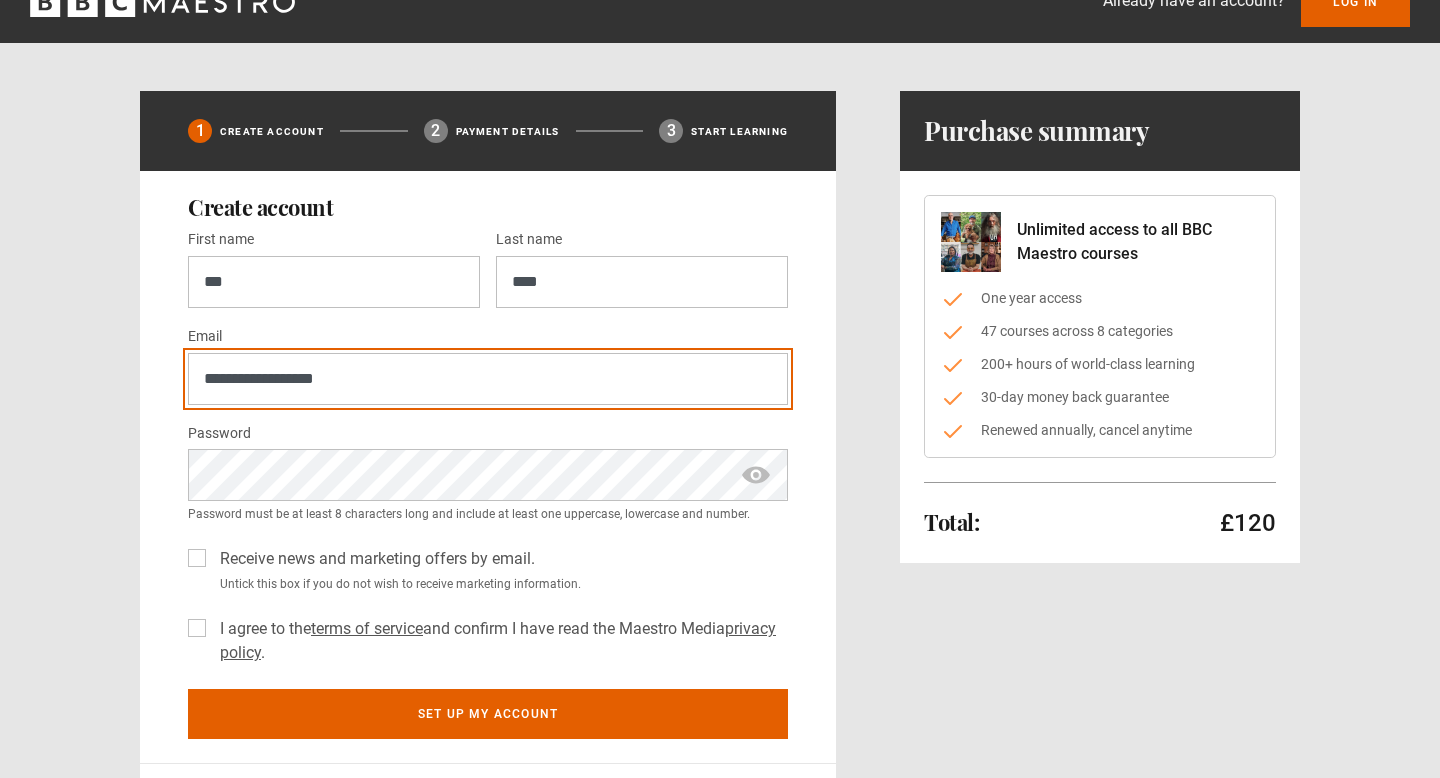 type on "**********" 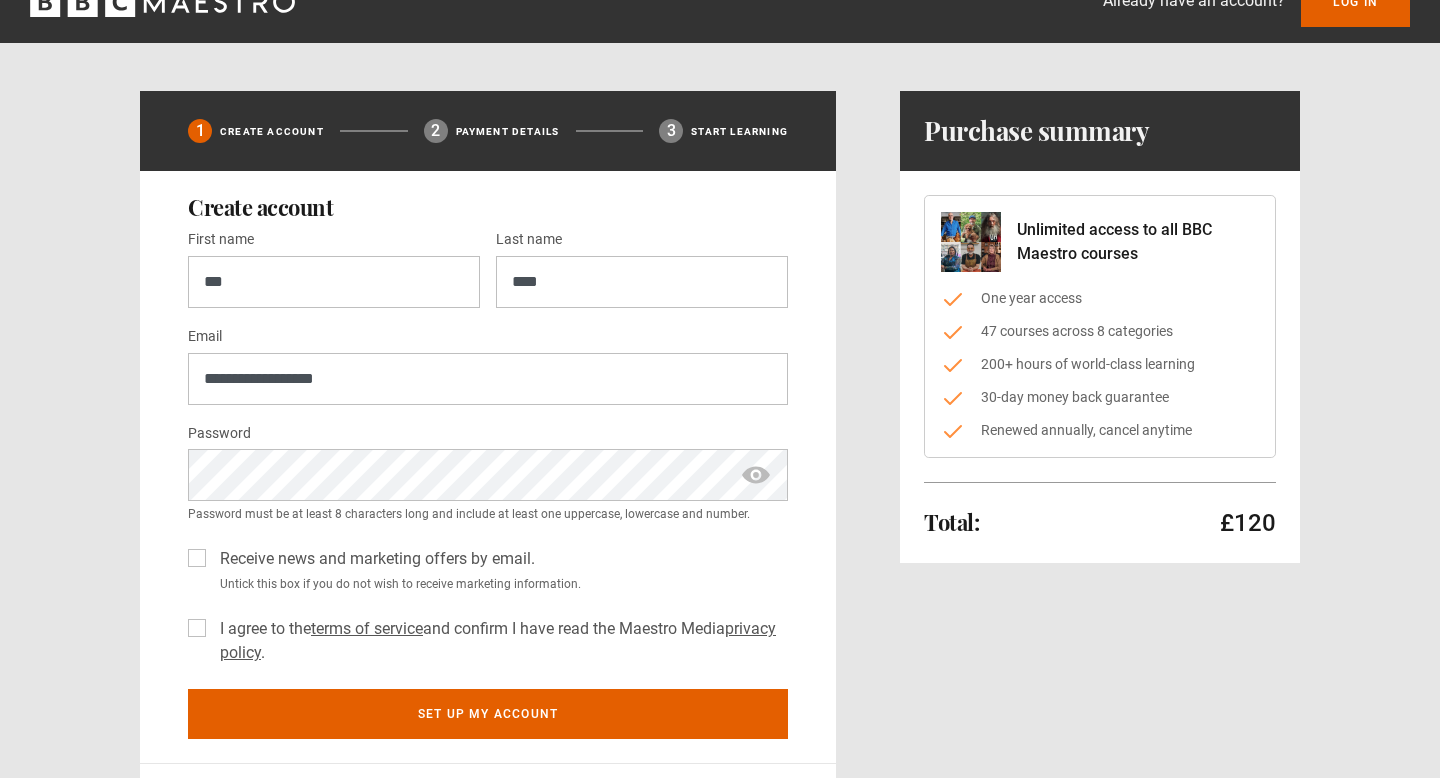 click on "I agree to the  terms of service  and confirm I have read the Maestro Media  privacy policy ." at bounding box center (500, 641) 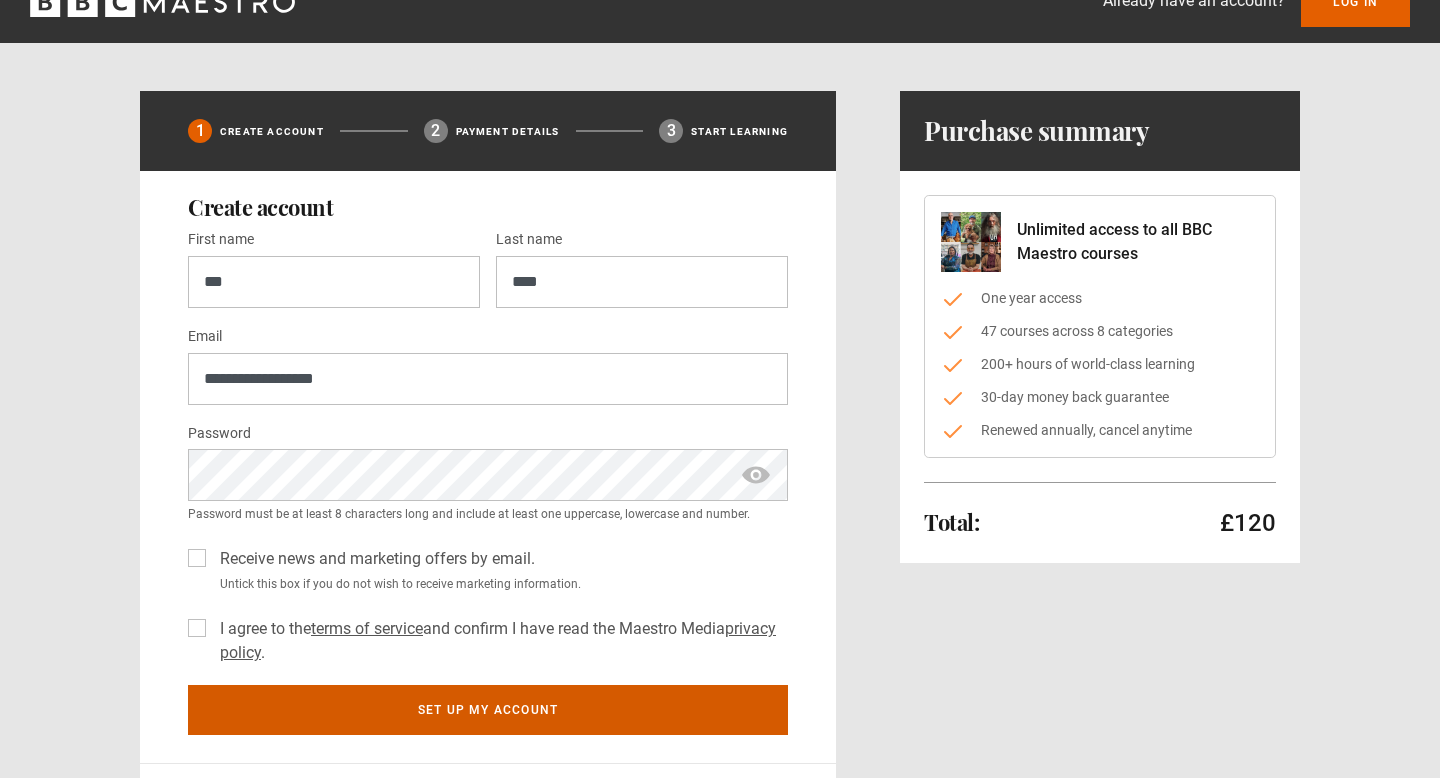 click on "Set up my account" at bounding box center [488, 710] 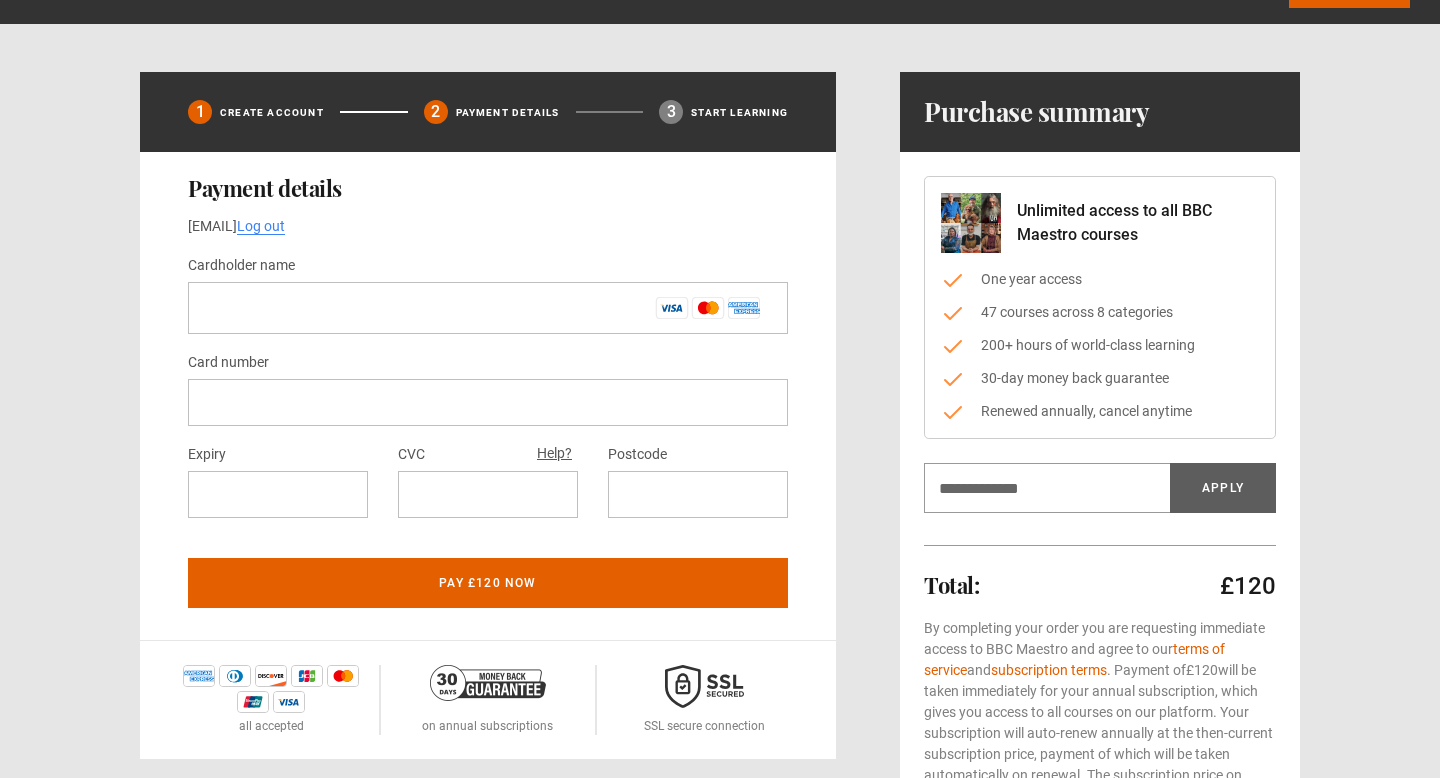 scroll, scrollTop: 0, scrollLeft: 0, axis: both 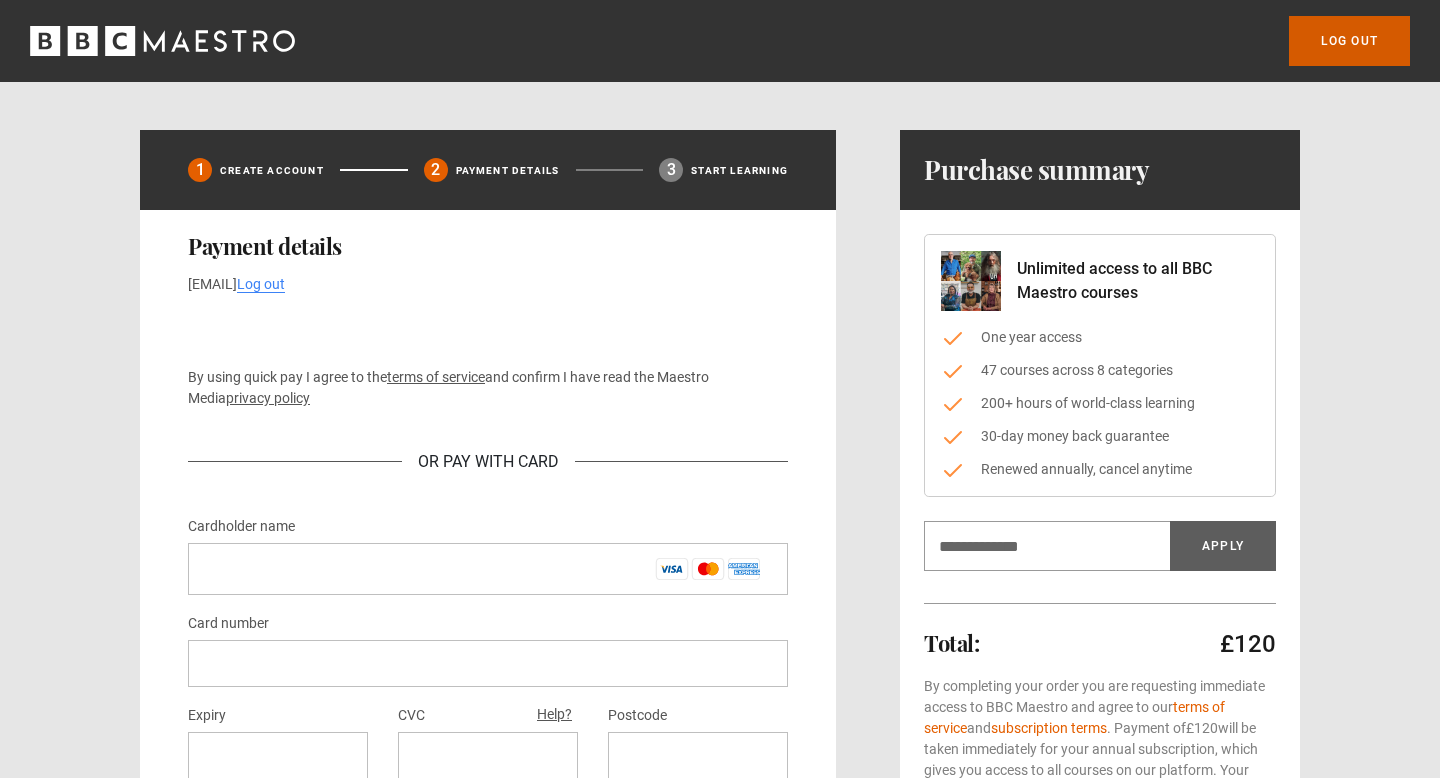 click on "Log out" at bounding box center (1349, 41) 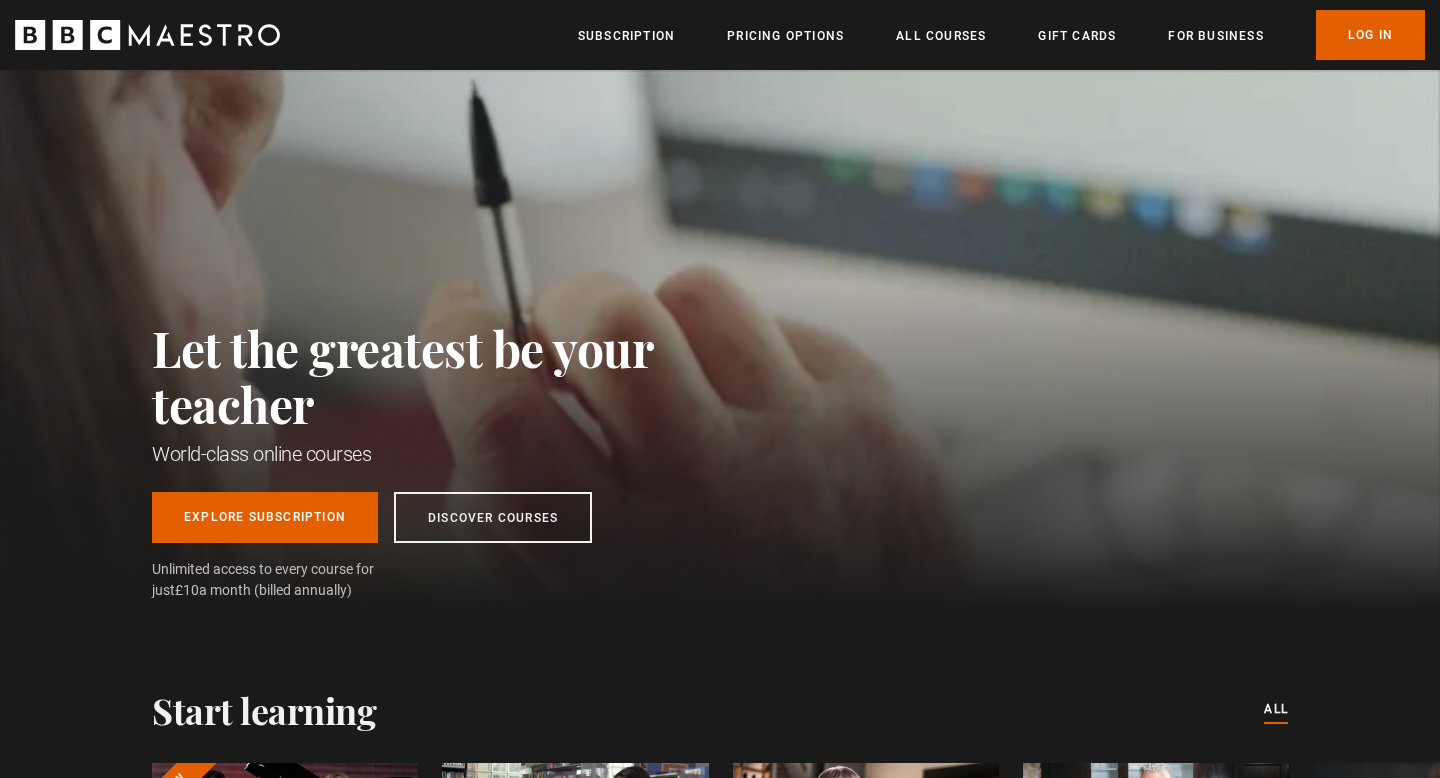 scroll, scrollTop: 0, scrollLeft: 0, axis: both 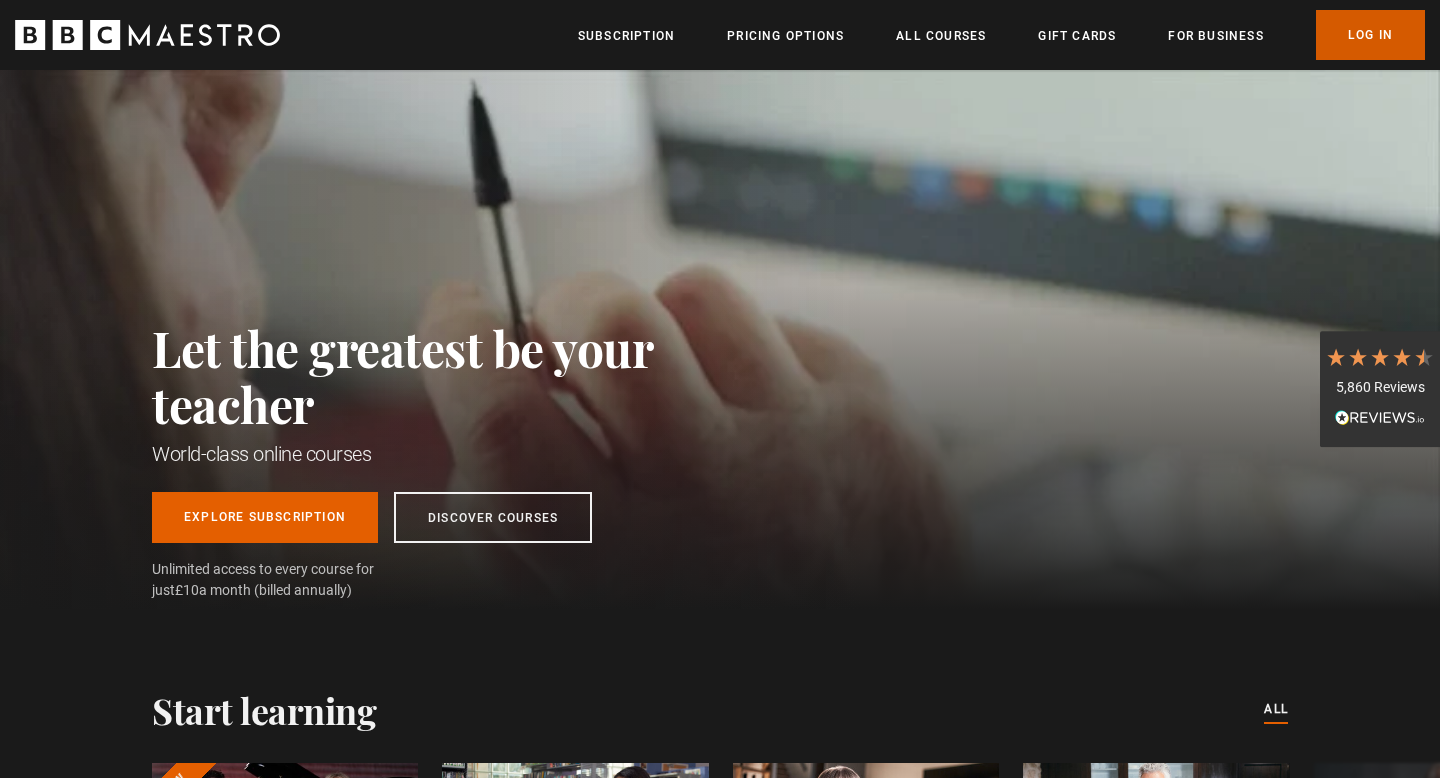 click on "Log In" at bounding box center [1370, 35] 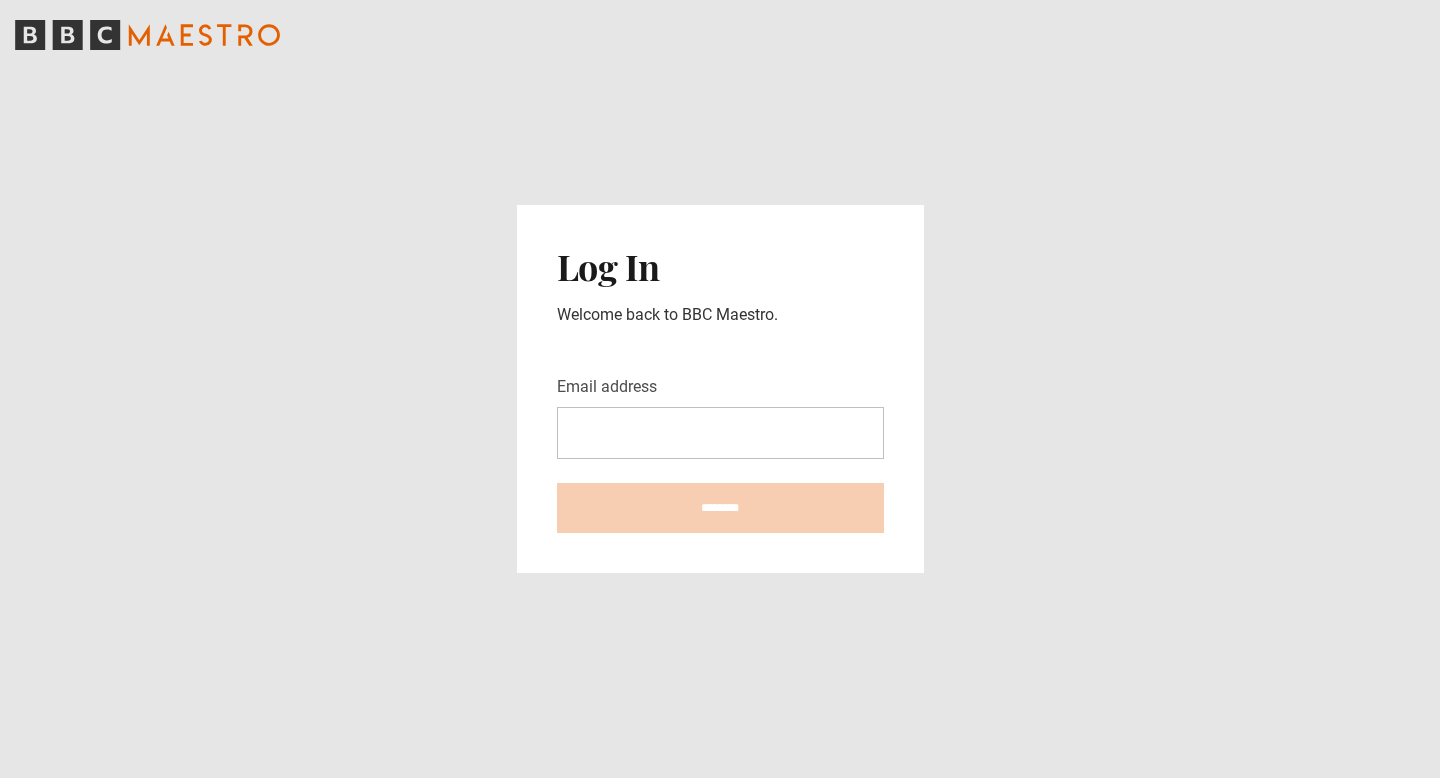 scroll, scrollTop: 0, scrollLeft: 0, axis: both 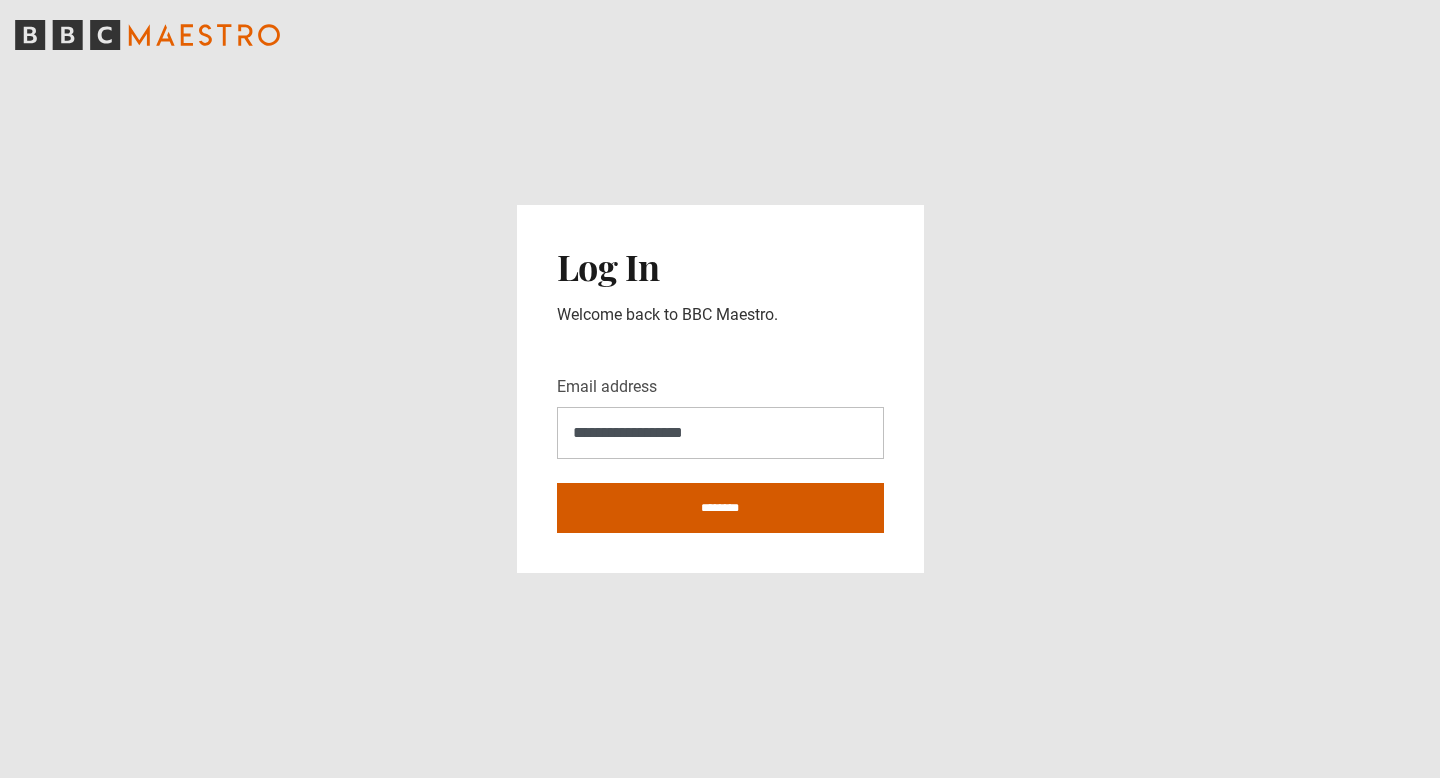 click on "********" at bounding box center (720, 508) 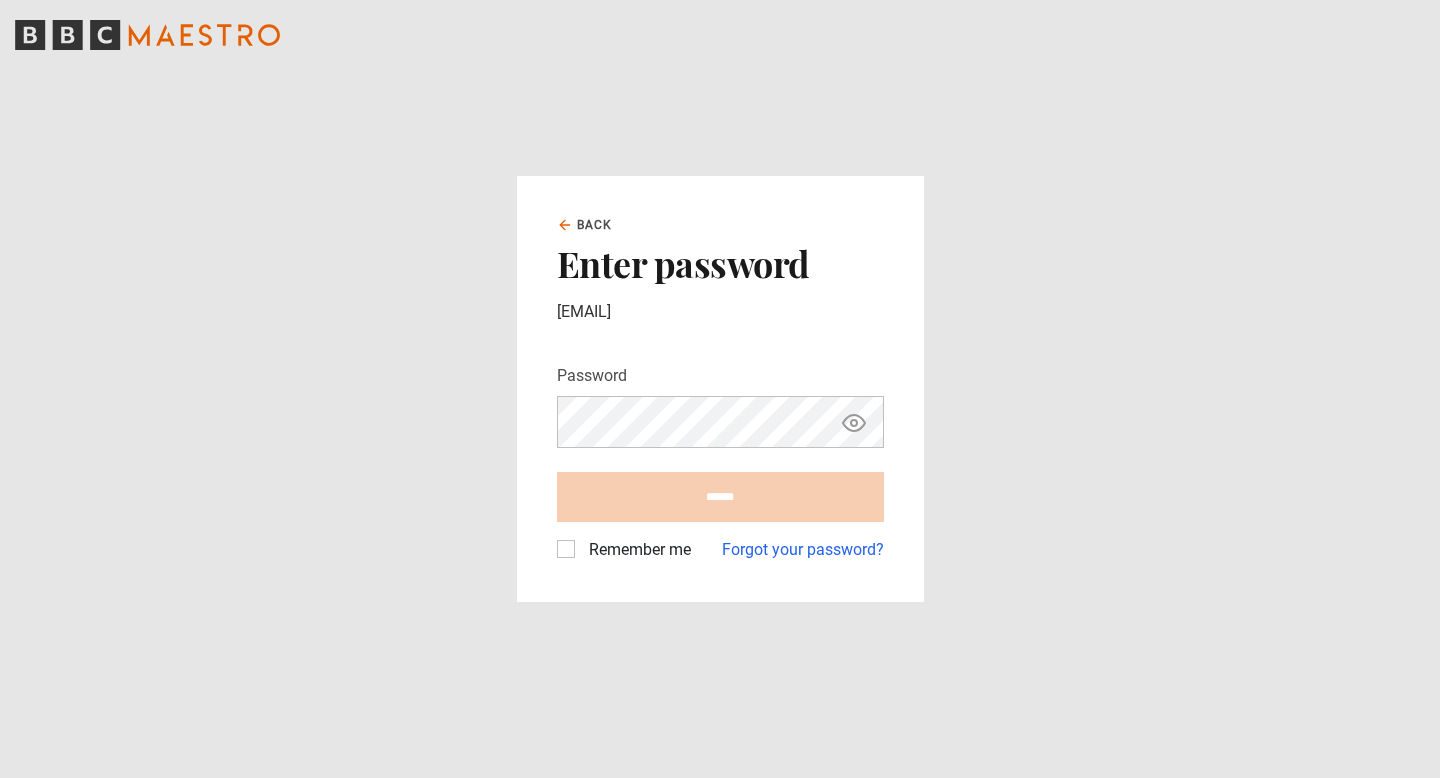 scroll, scrollTop: 0, scrollLeft: 0, axis: both 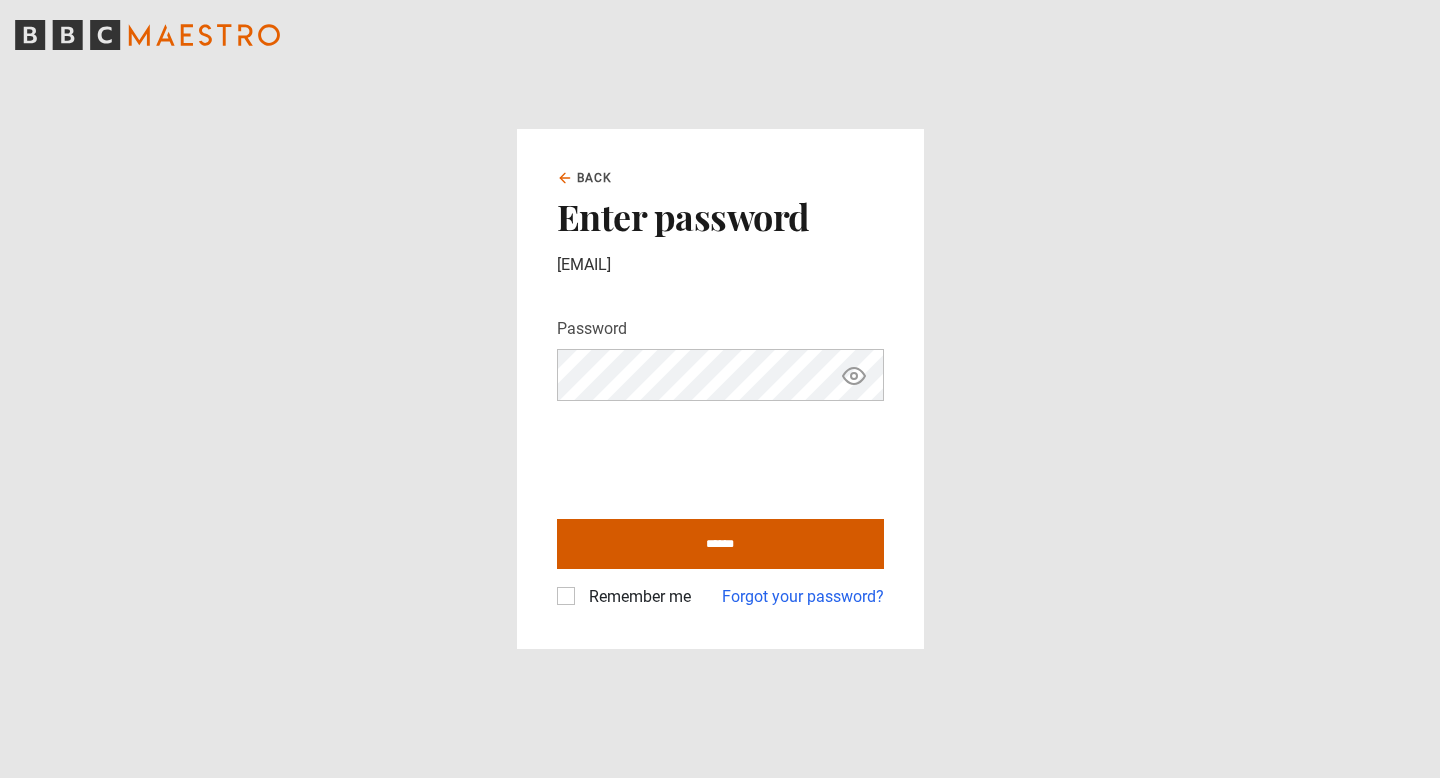 click on "******" at bounding box center (720, 544) 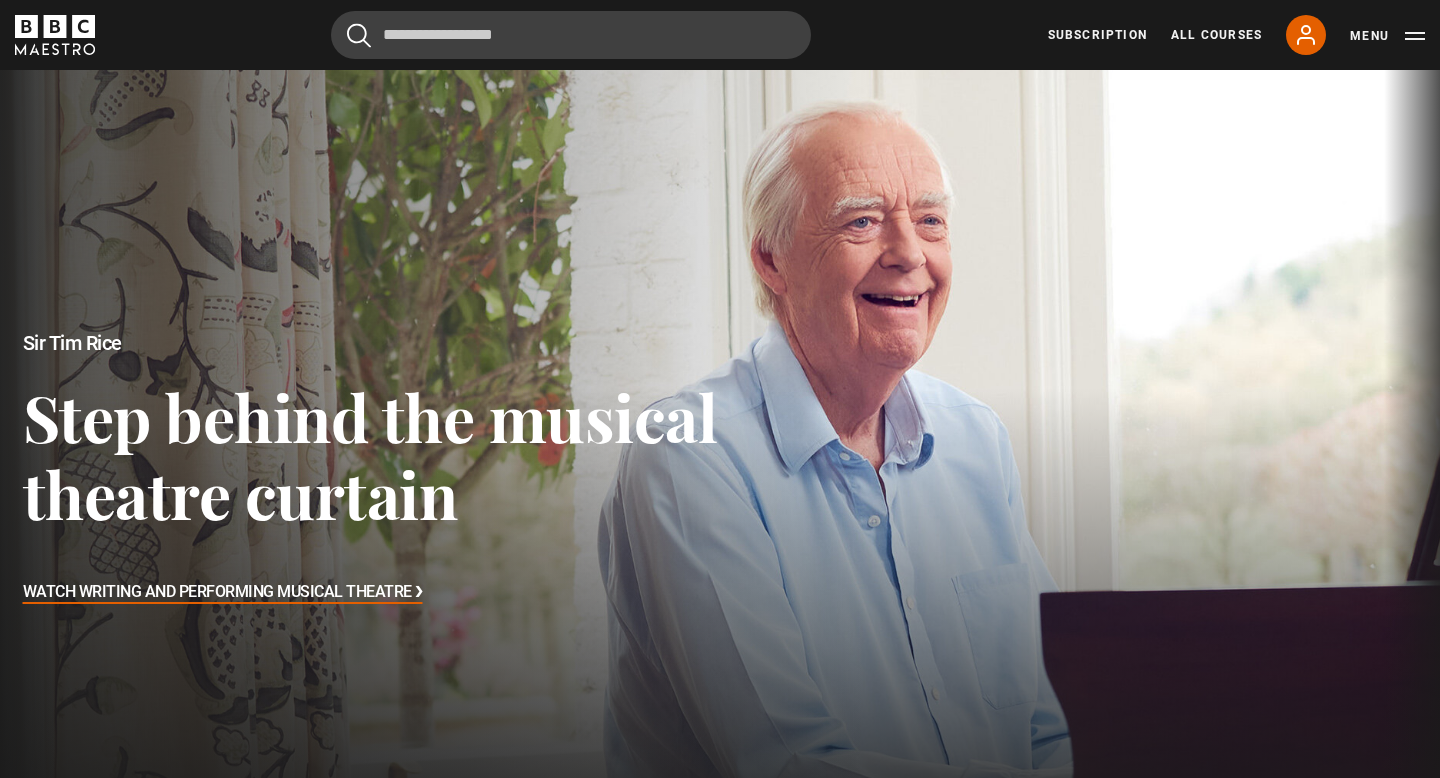 scroll, scrollTop: 0, scrollLeft: 0, axis: both 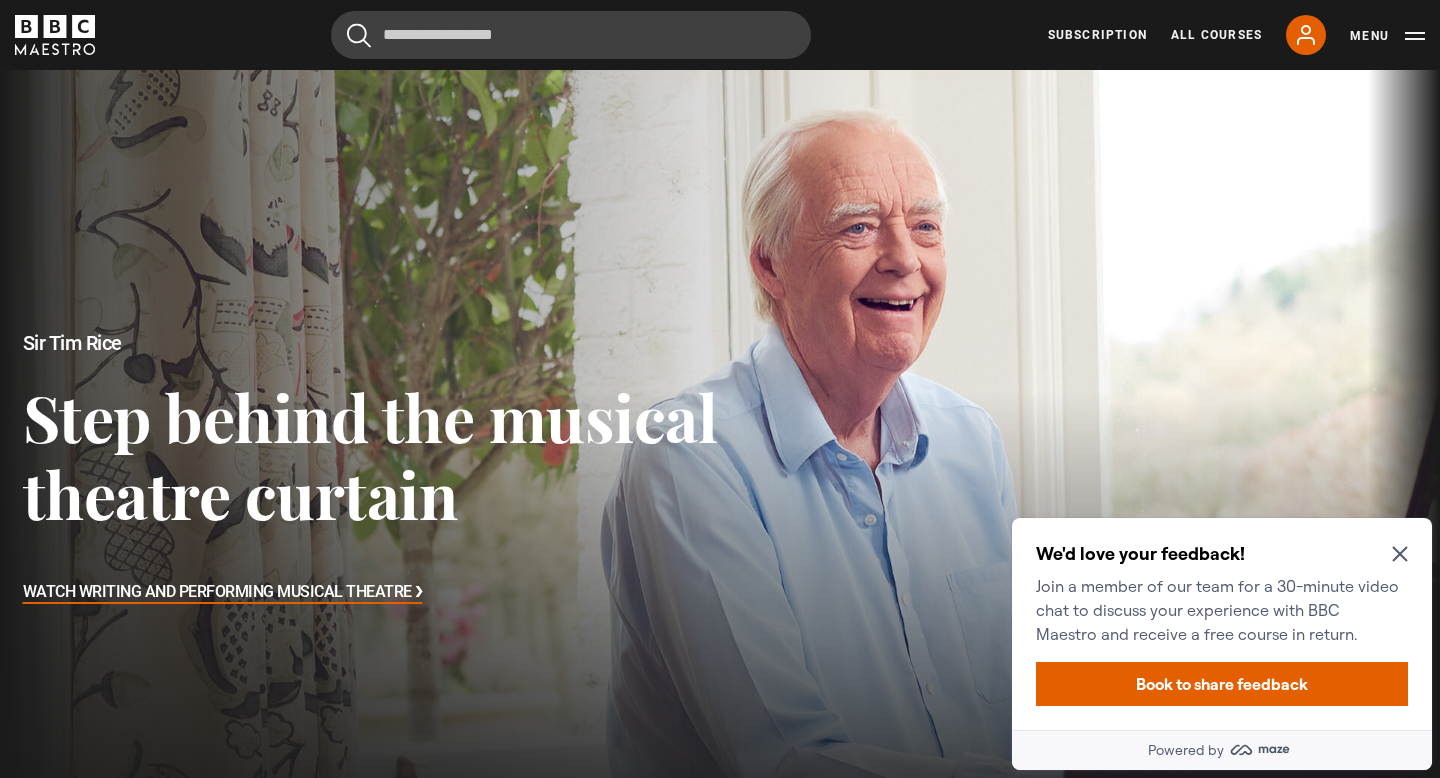 click 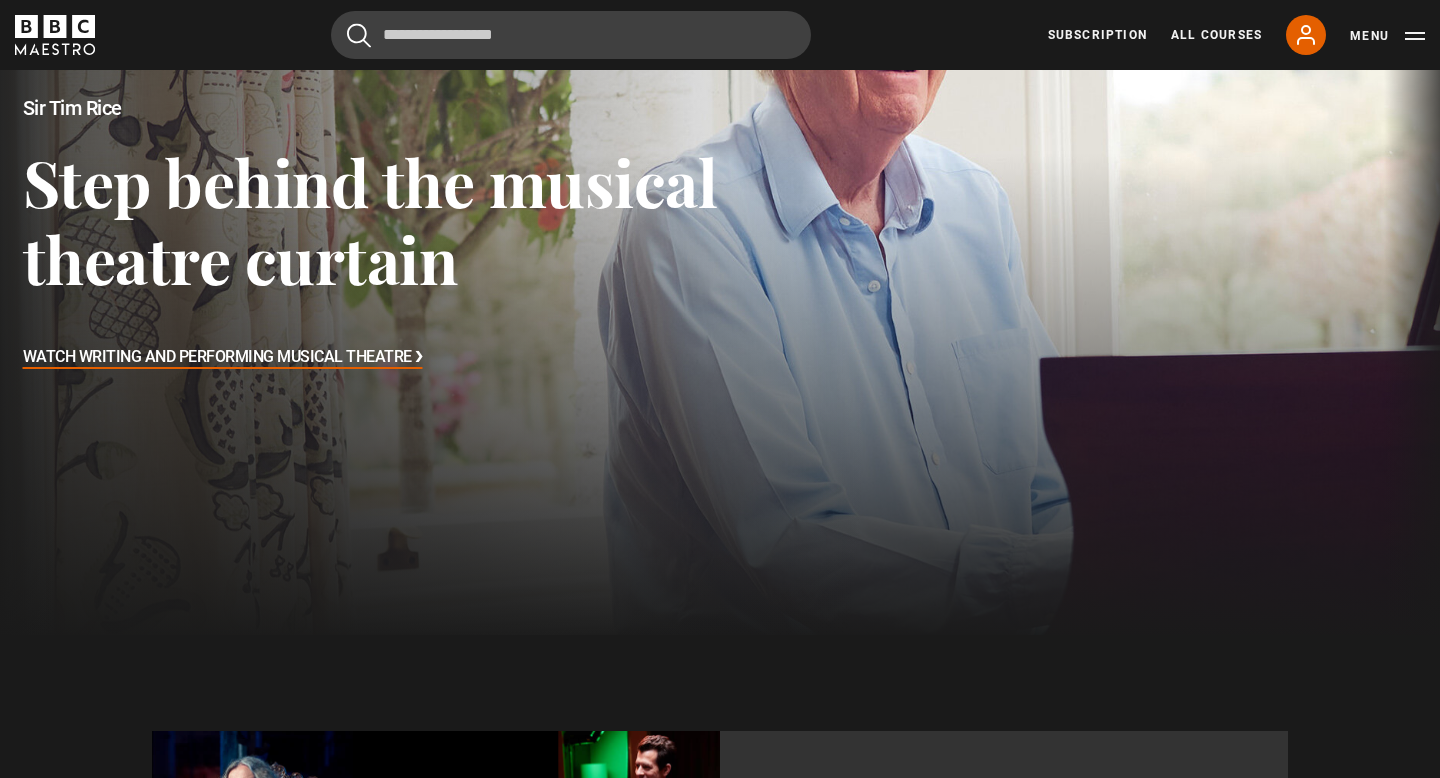 scroll, scrollTop: 98, scrollLeft: 0, axis: vertical 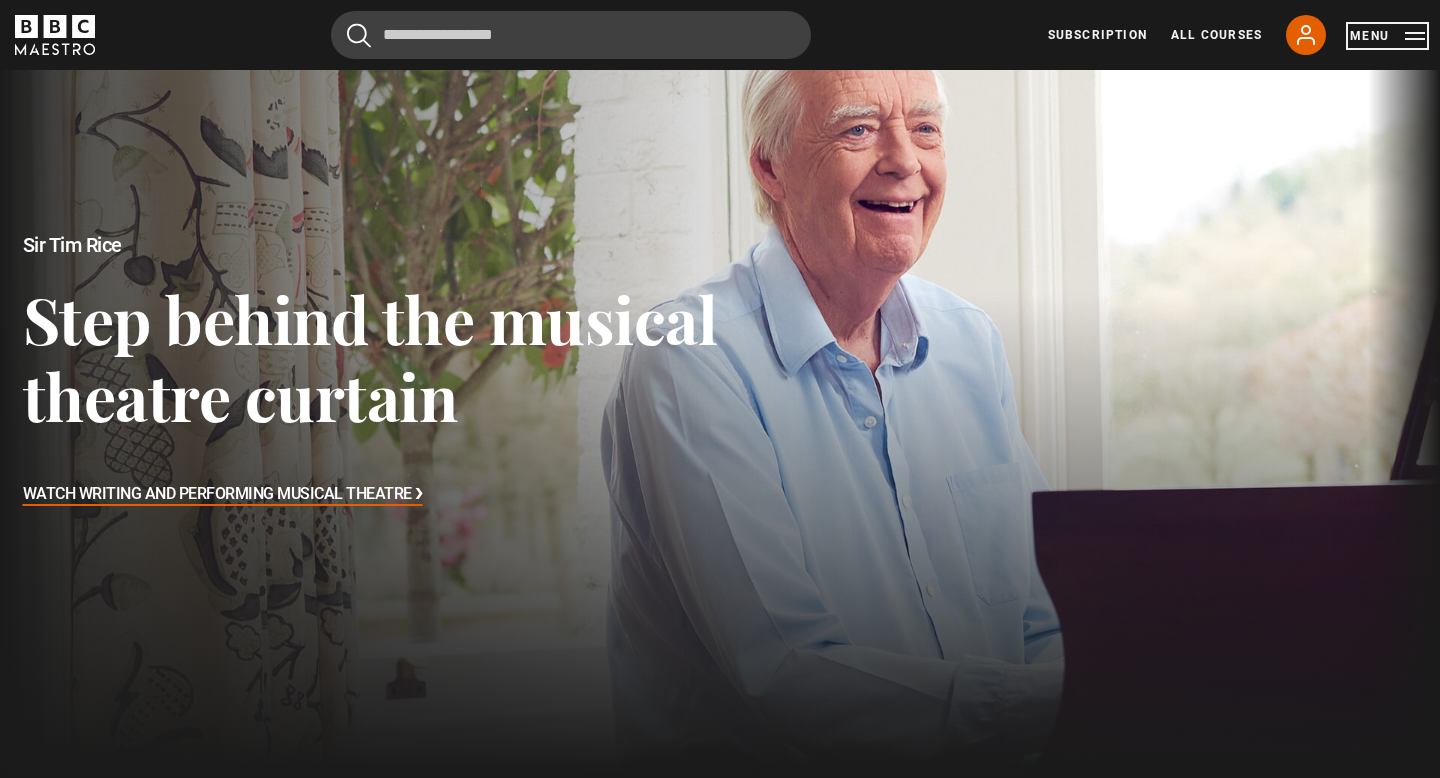 click on "Menu" at bounding box center (1387, 36) 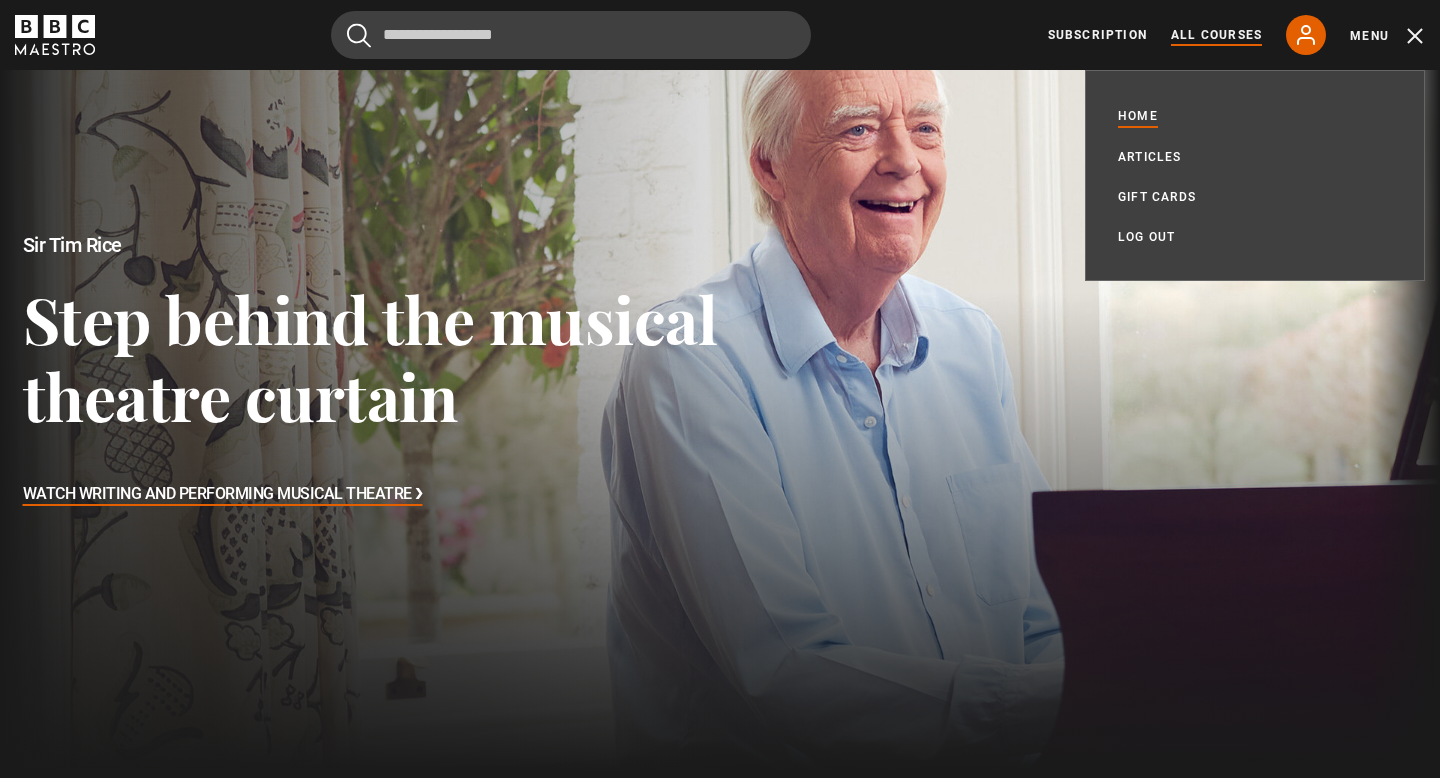 click on "All Courses" at bounding box center (1216, 35) 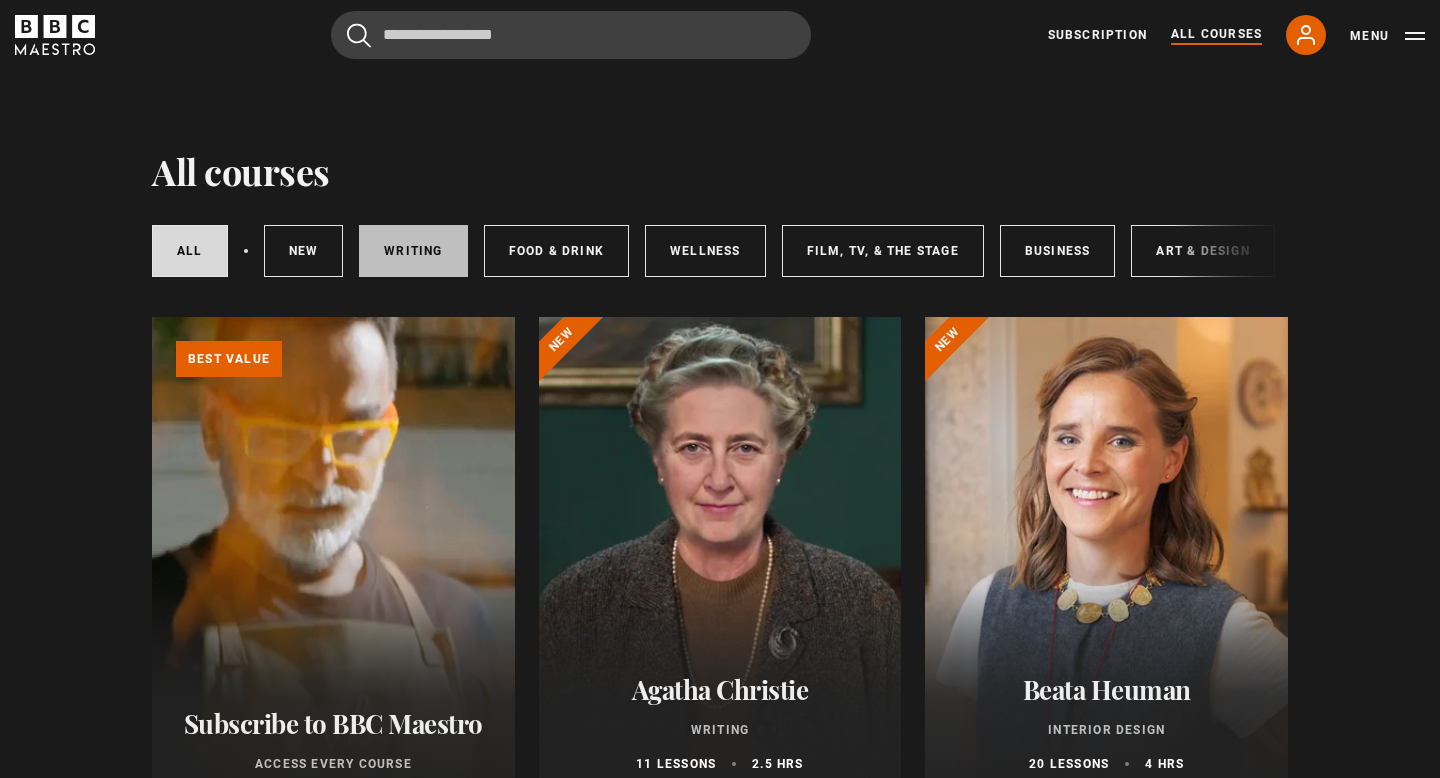 scroll, scrollTop: 0, scrollLeft: 0, axis: both 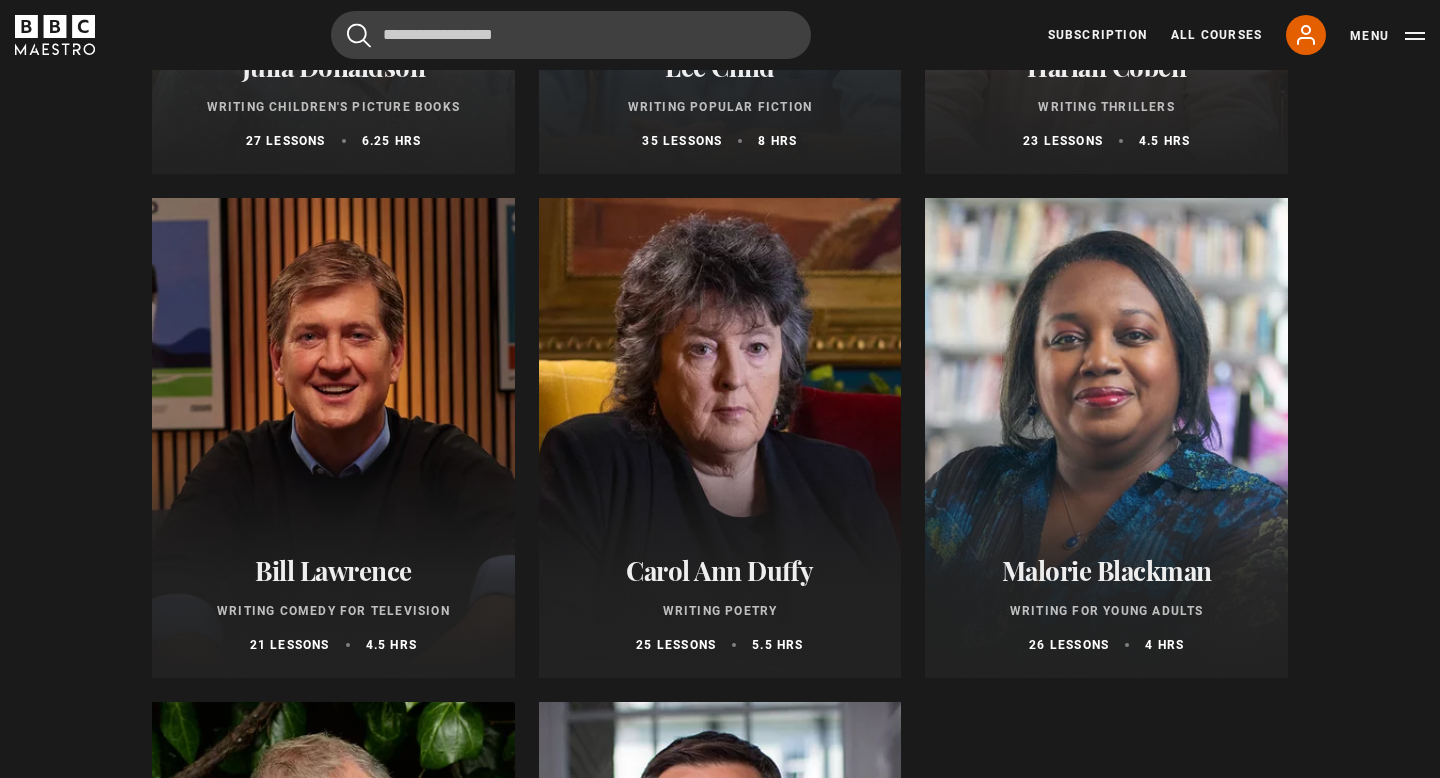 click at bounding box center [1106, 438] 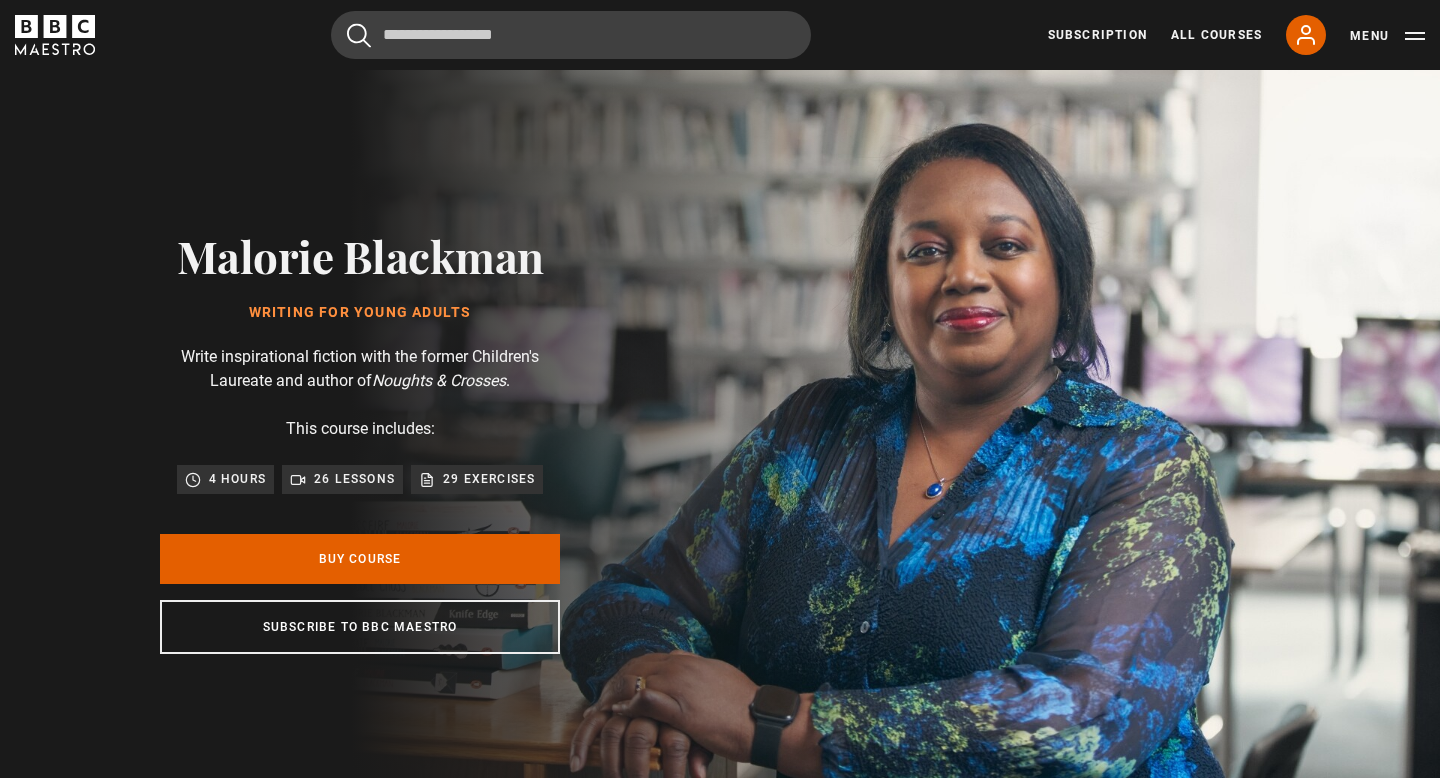scroll, scrollTop: 0, scrollLeft: 0, axis: both 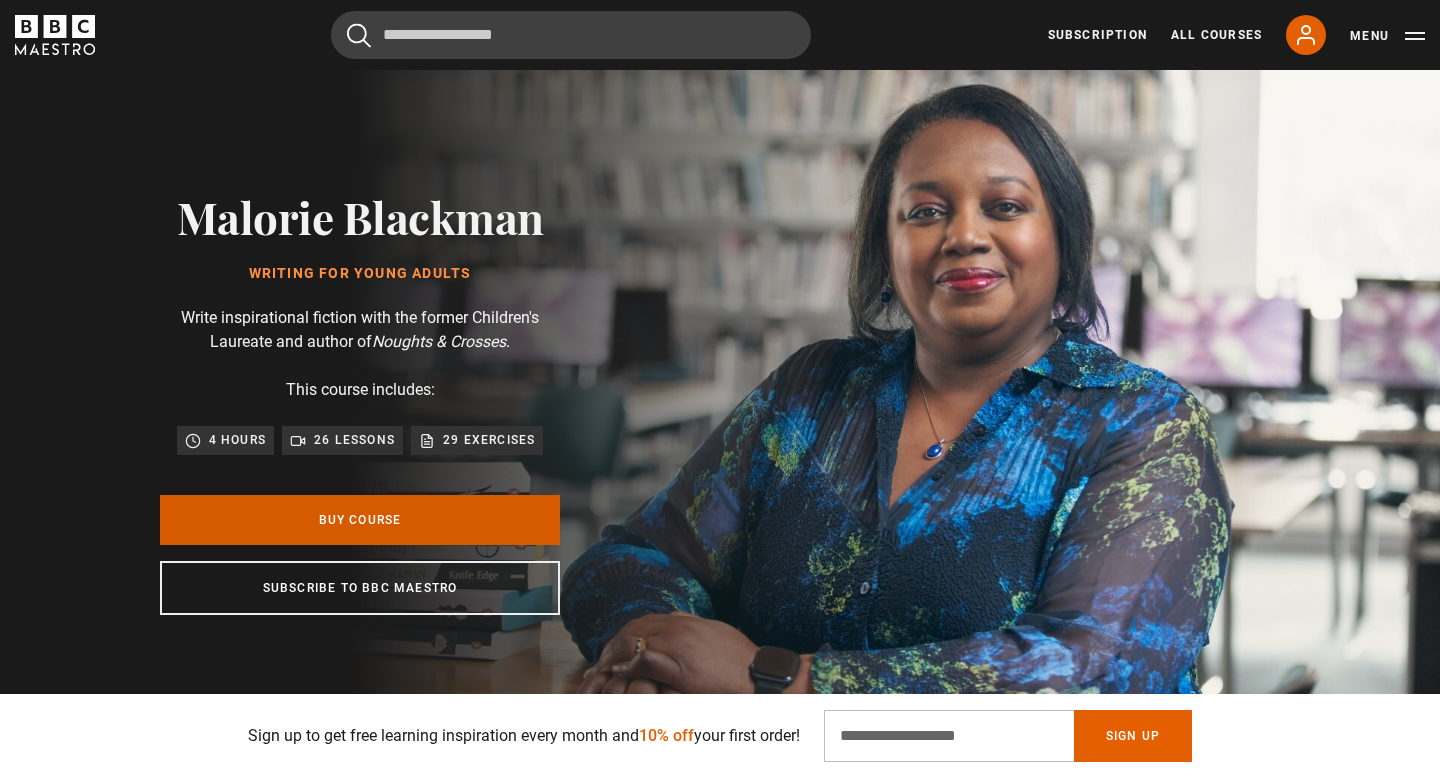 click on "Buy Course" at bounding box center (360, 520) 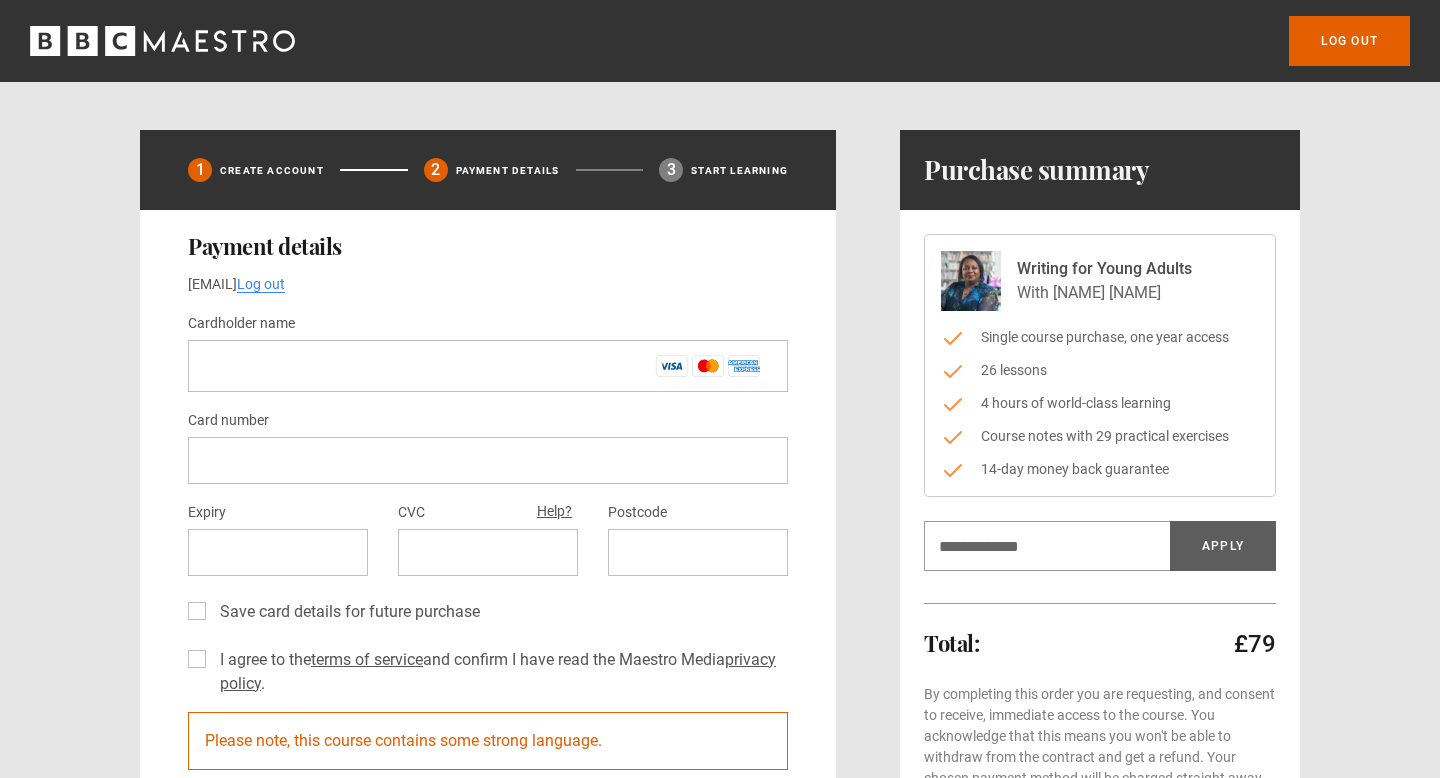 scroll, scrollTop: 0, scrollLeft: 0, axis: both 